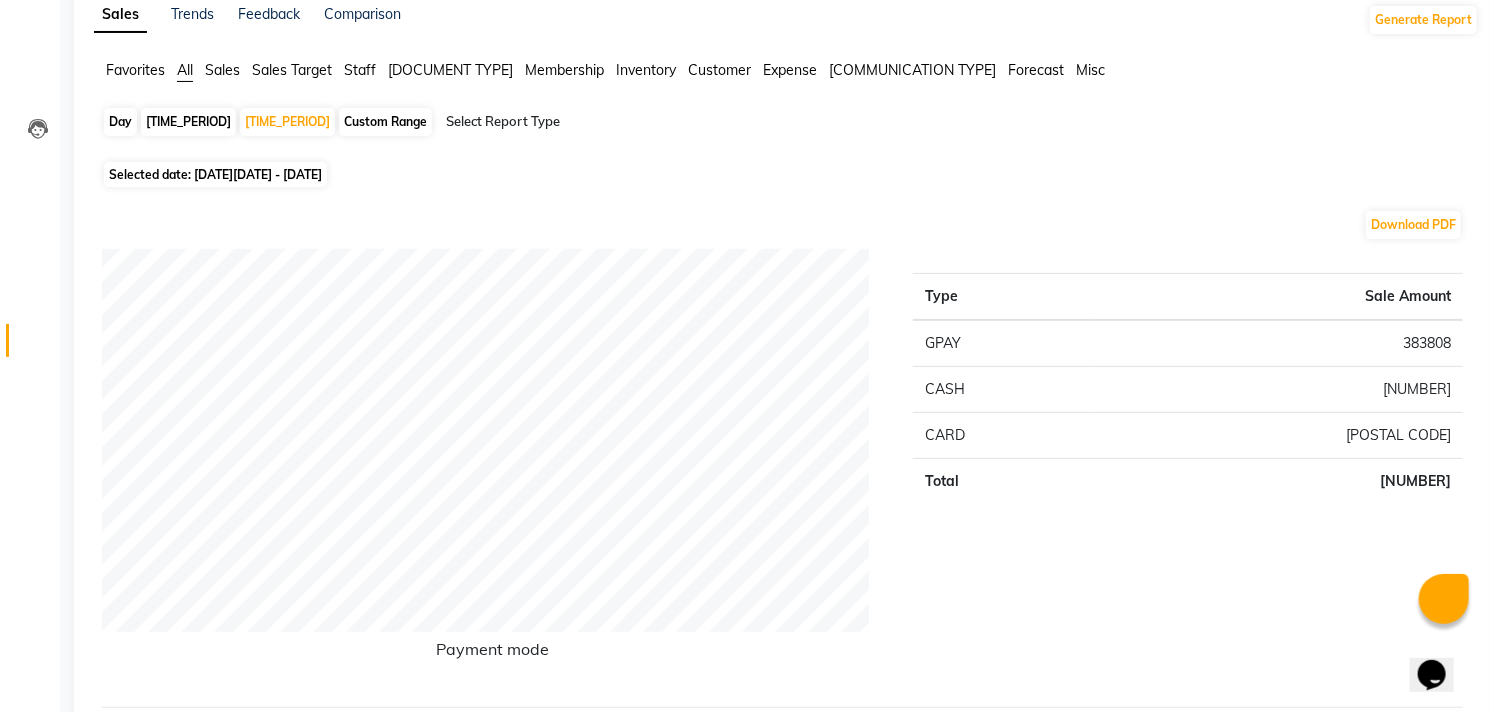 scroll, scrollTop: 0, scrollLeft: 0, axis: both 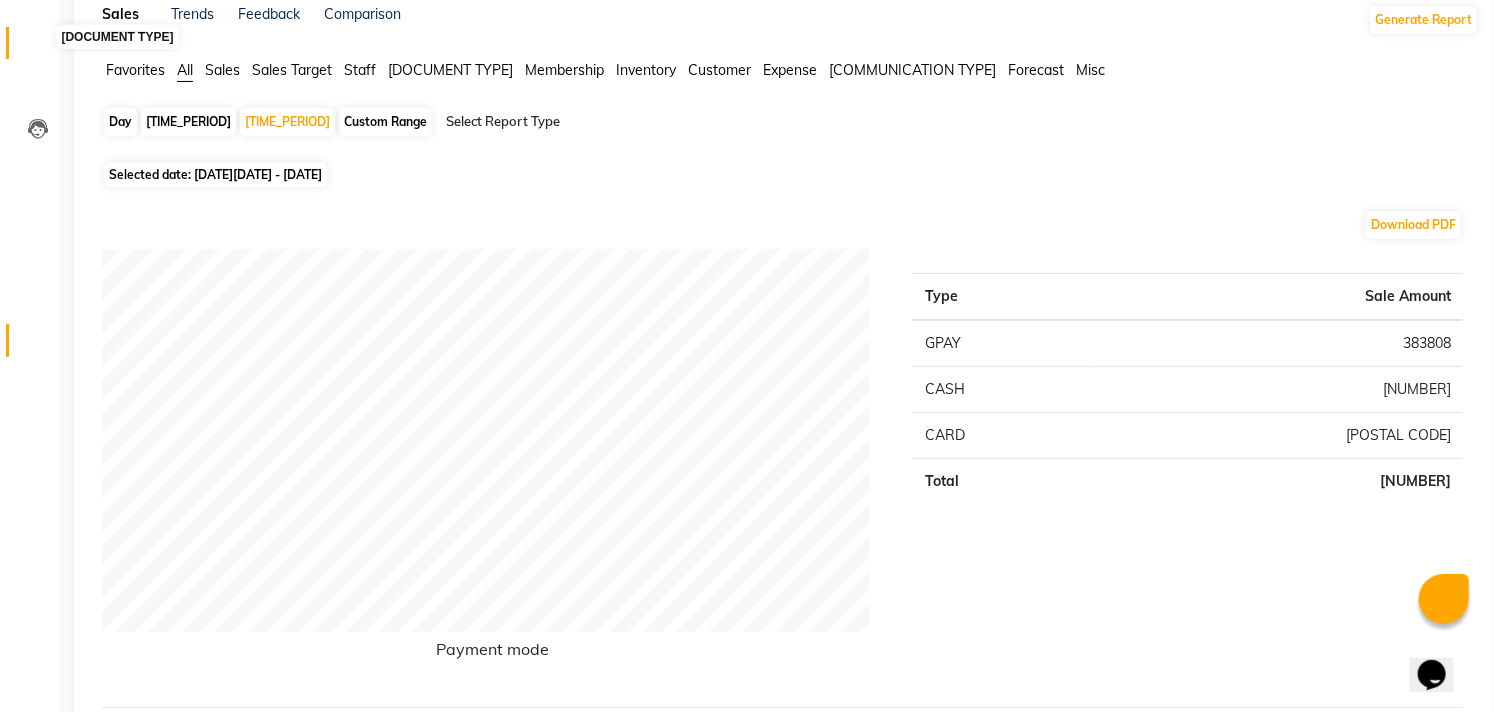 click at bounding box center (37, 48) 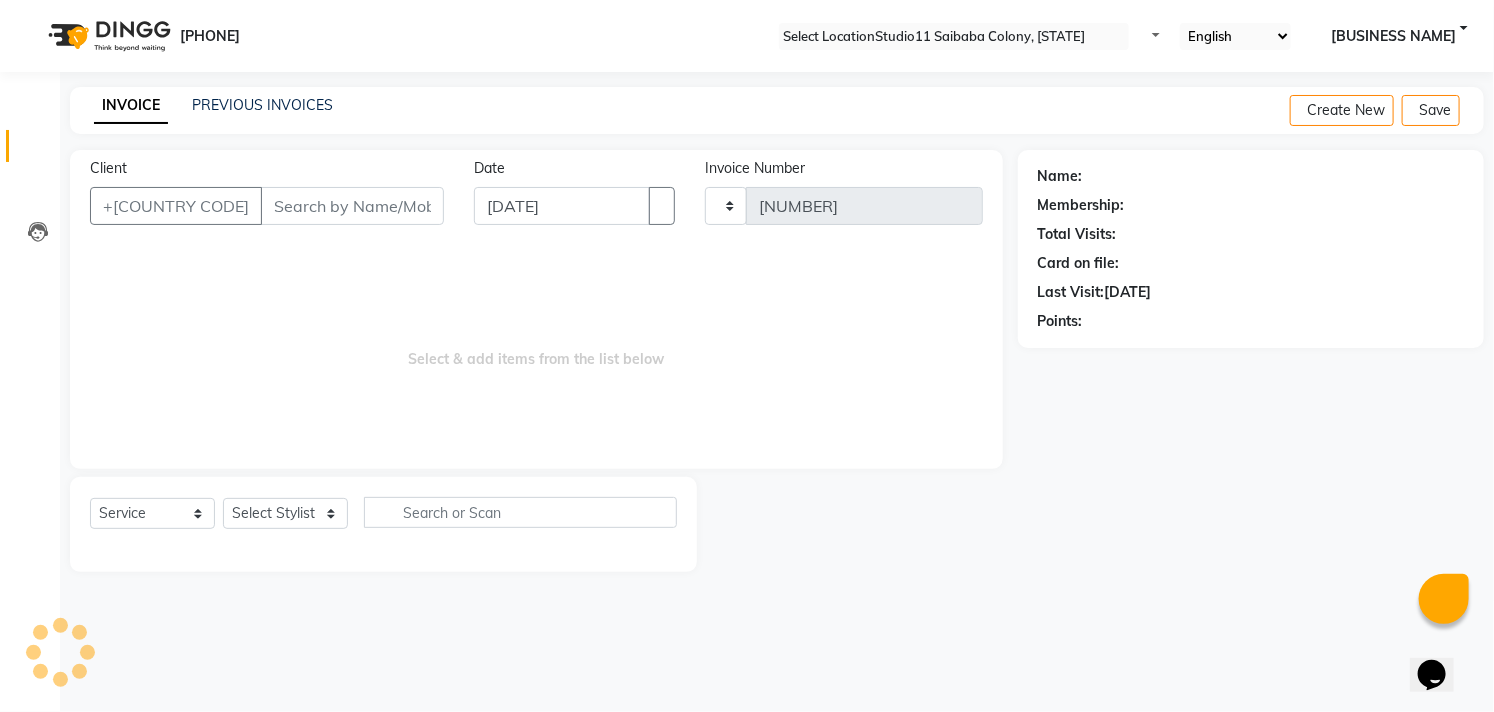 scroll, scrollTop: 0, scrollLeft: 0, axis: both 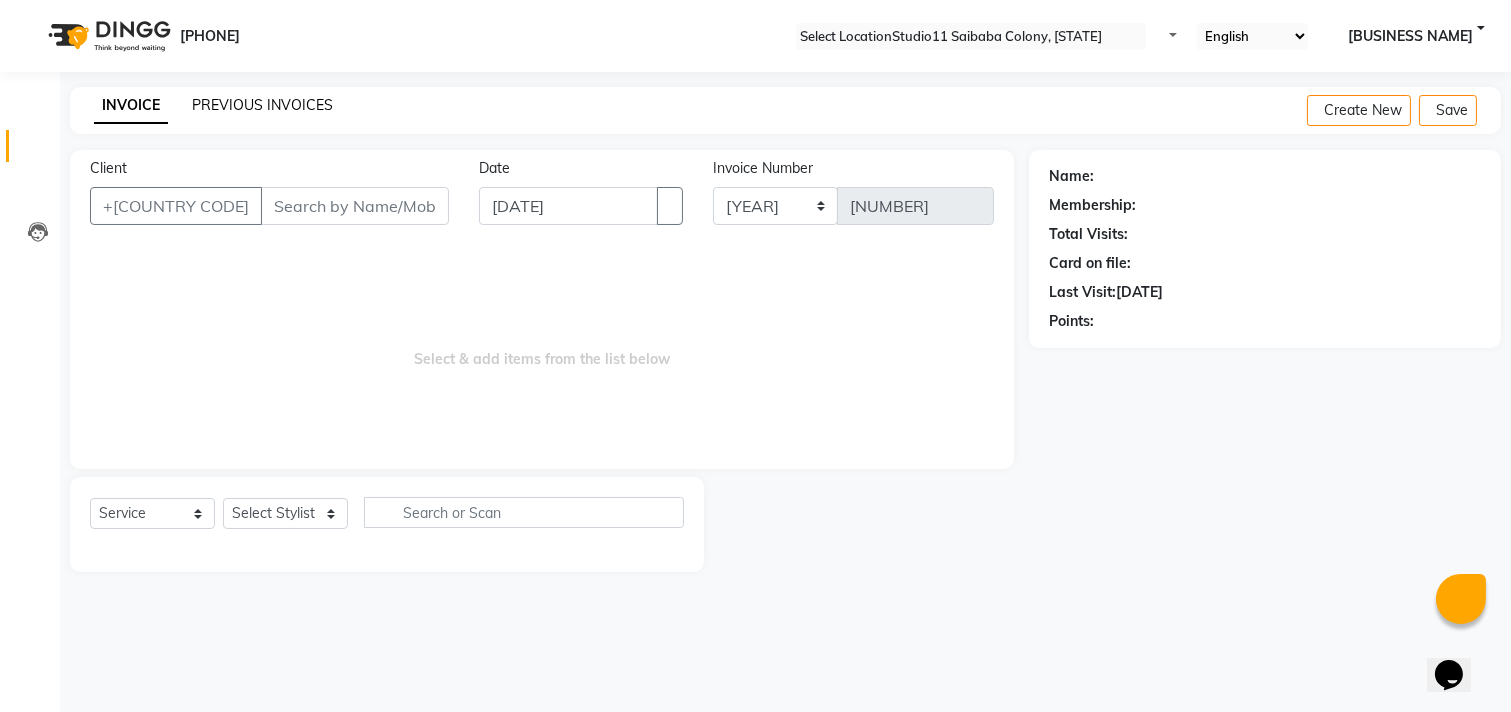 click on "PREVIOUS INVOICES" at bounding box center [262, 105] 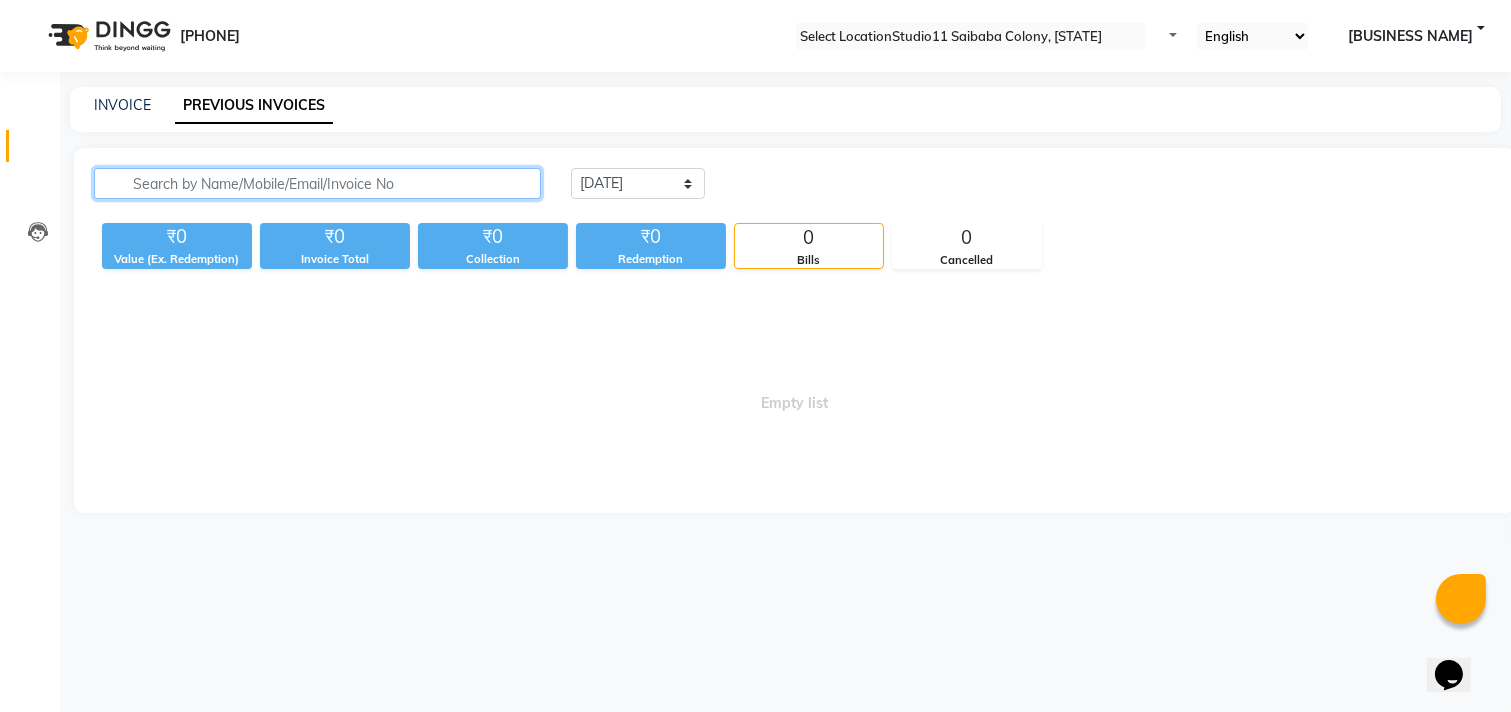 click at bounding box center (317, 183) 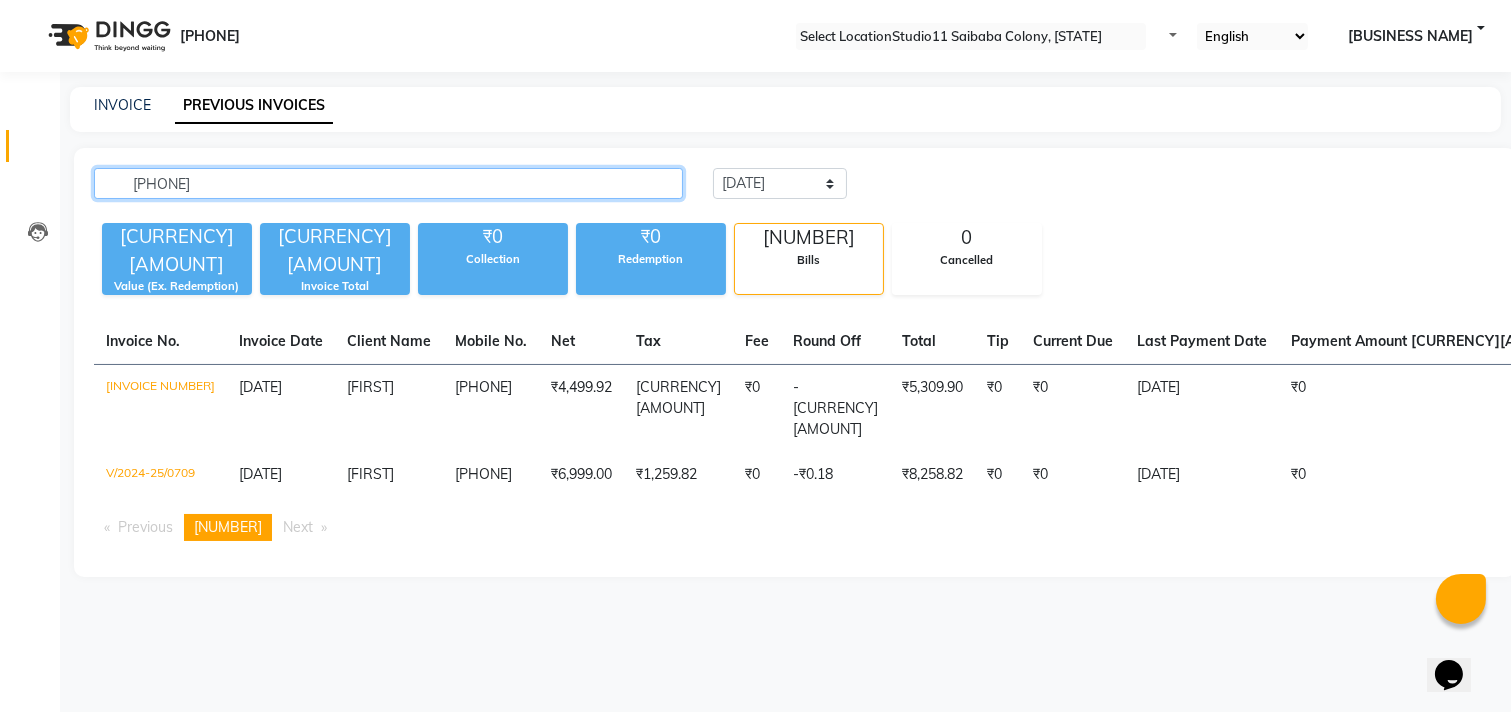 type on "[PHONE]" 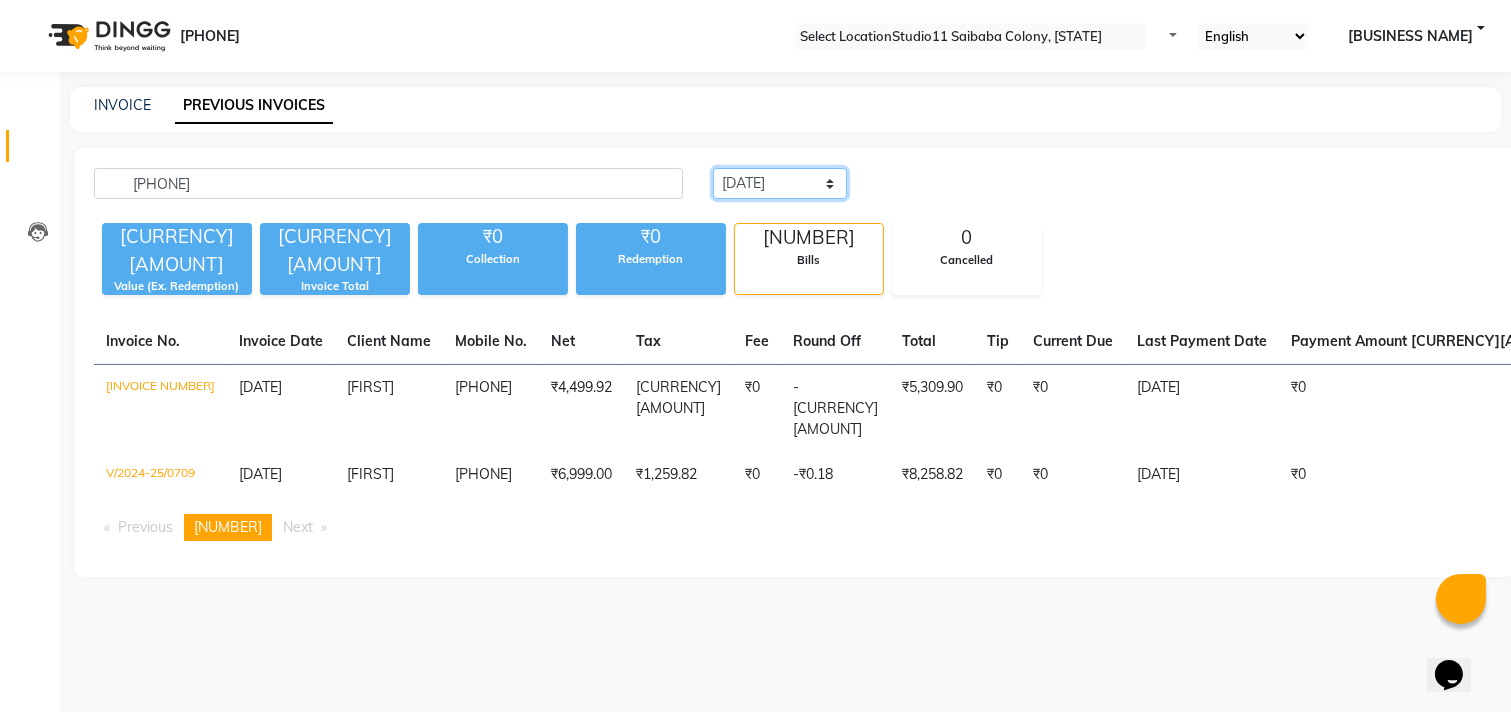 click on "Today Yesterday Custom Range" at bounding box center (780, 183) 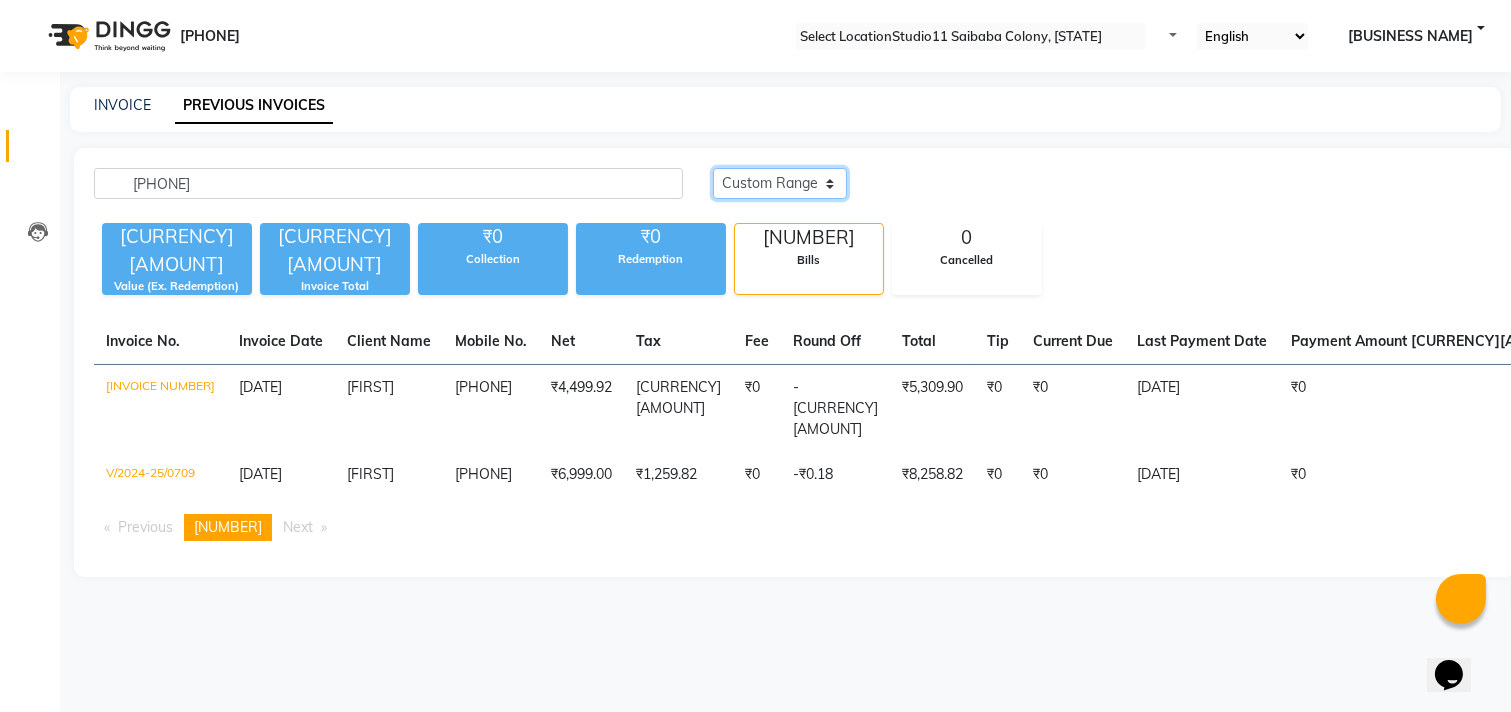 click on "Today Yesterday Custom Range" at bounding box center (780, 183) 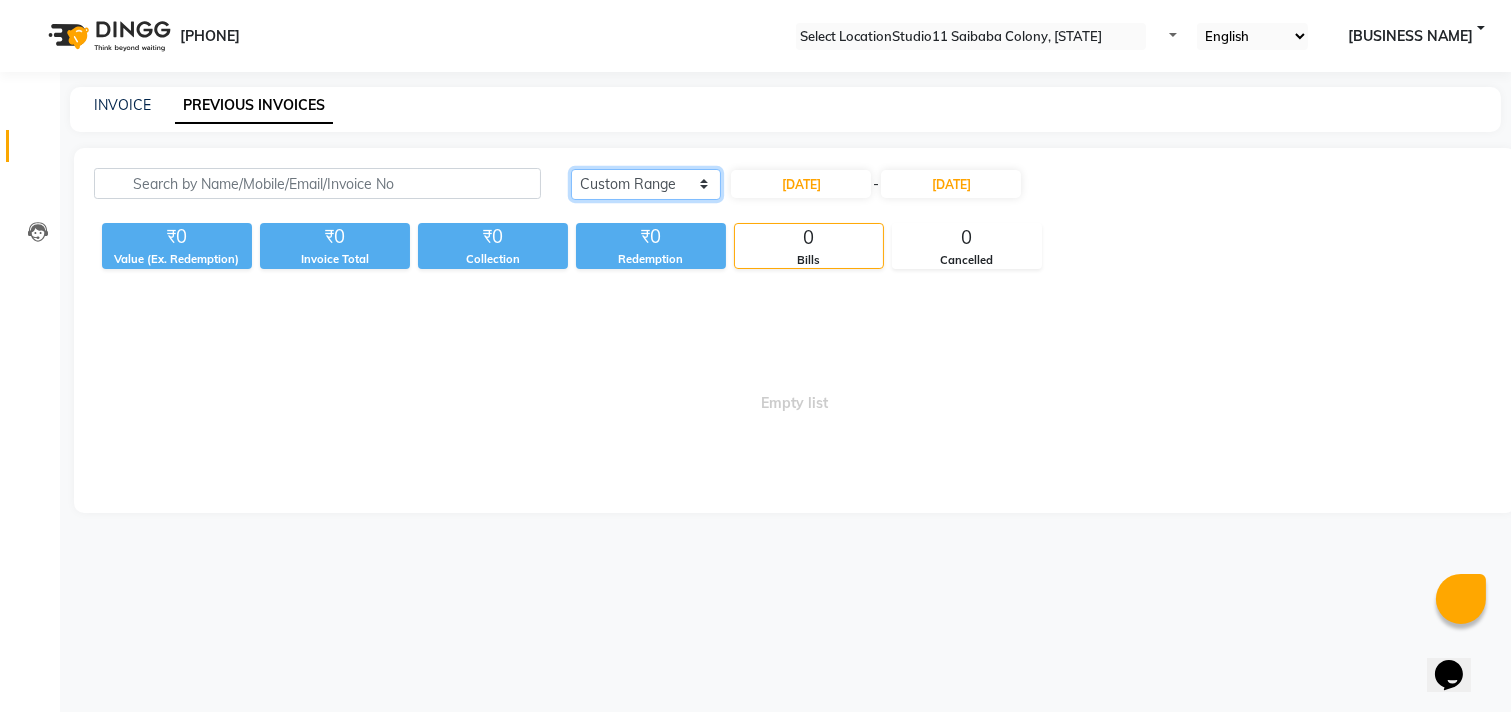 click on "Today Yesterday Custom Range" at bounding box center (646, 184) 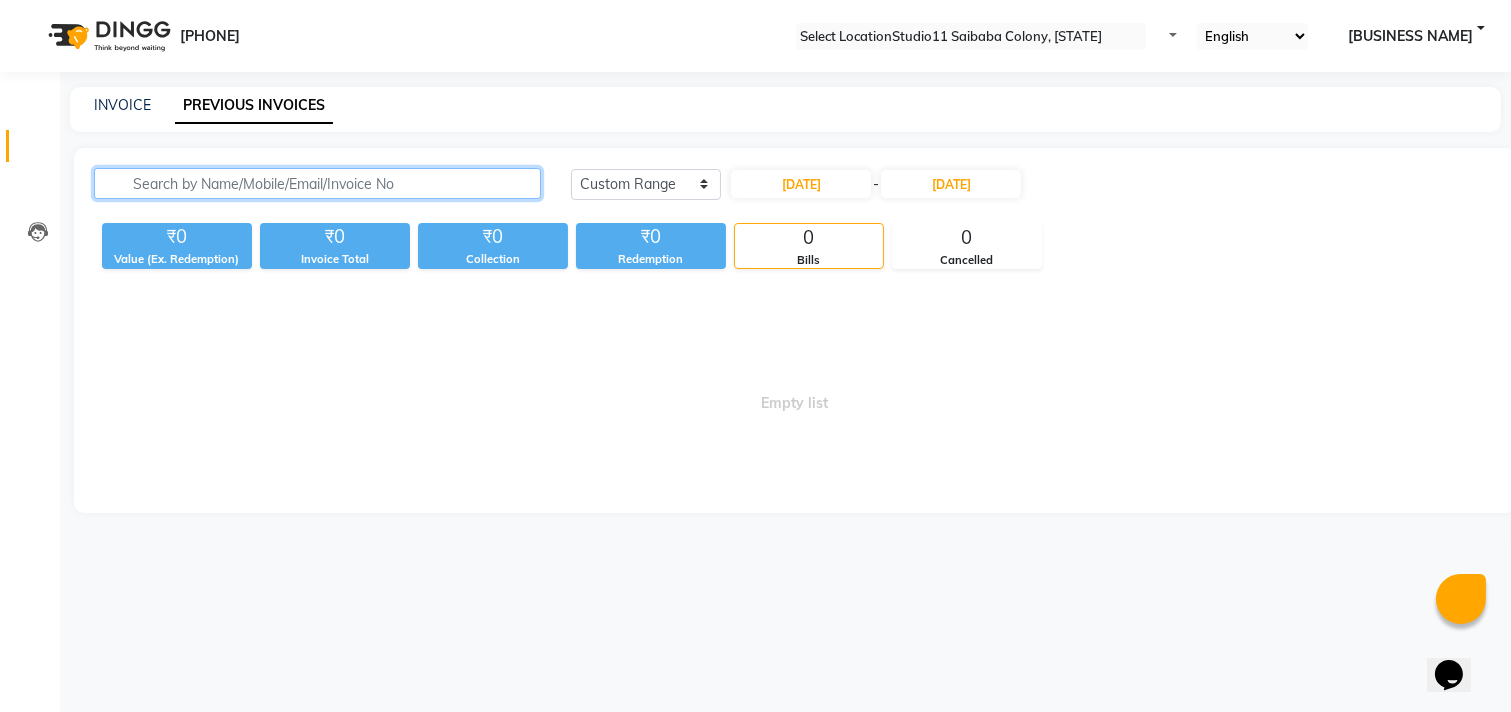 click at bounding box center (317, 183) 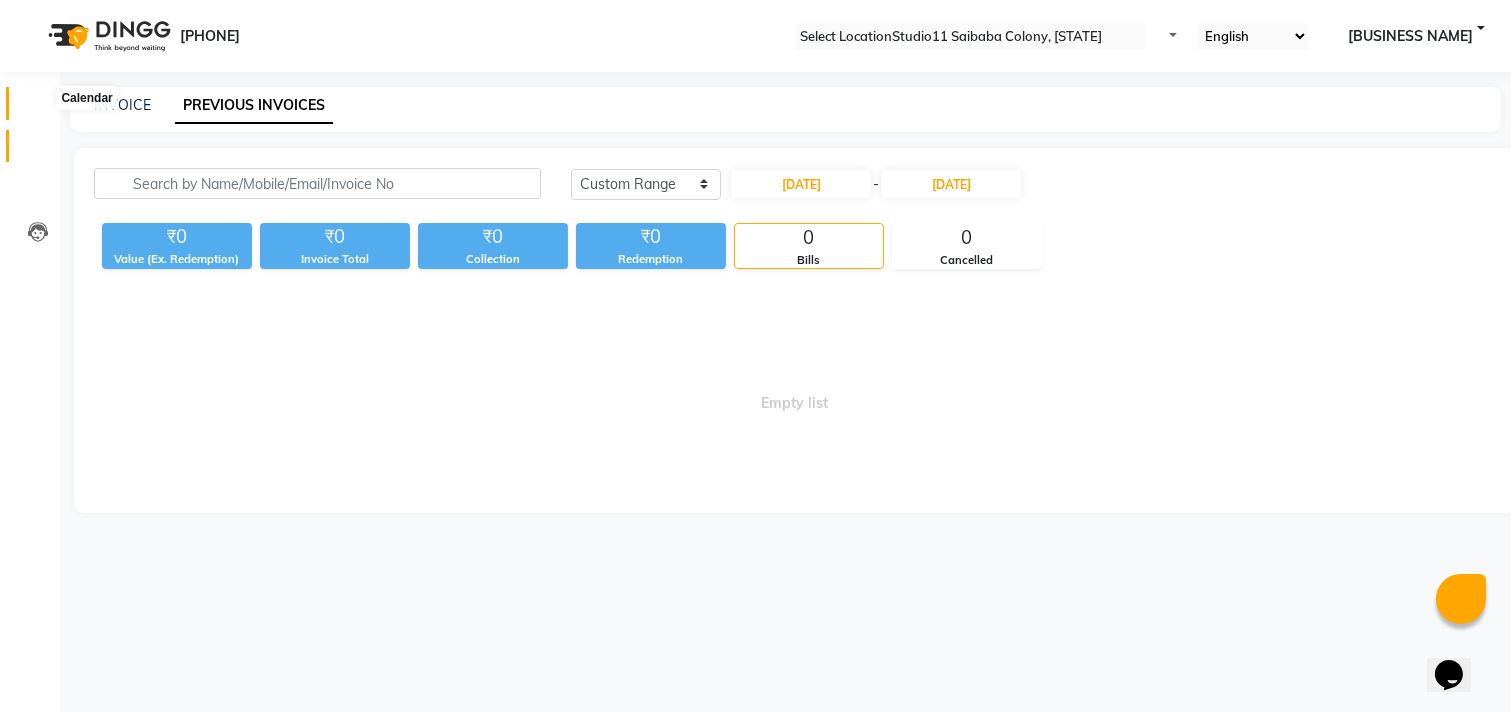 click at bounding box center [38, 108] 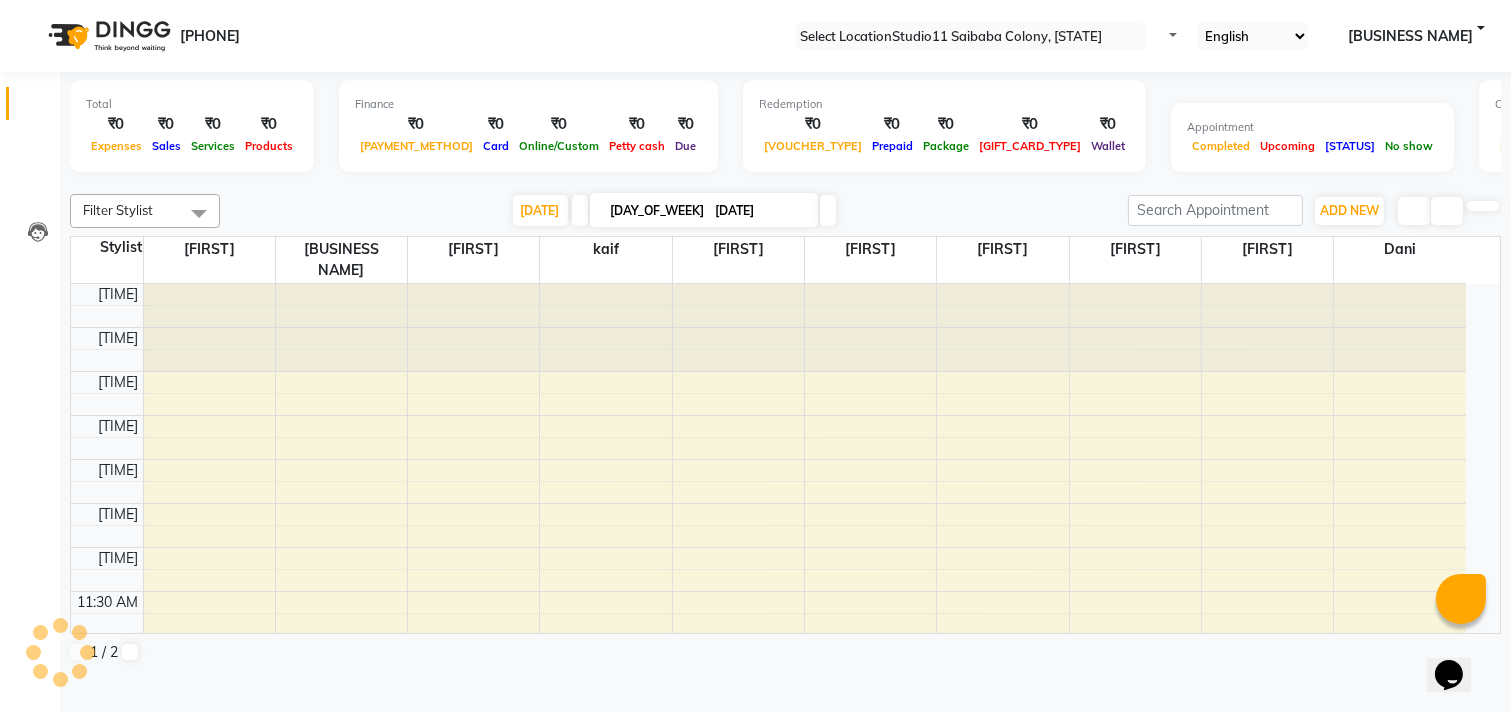 scroll, scrollTop: 0, scrollLeft: 0, axis: both 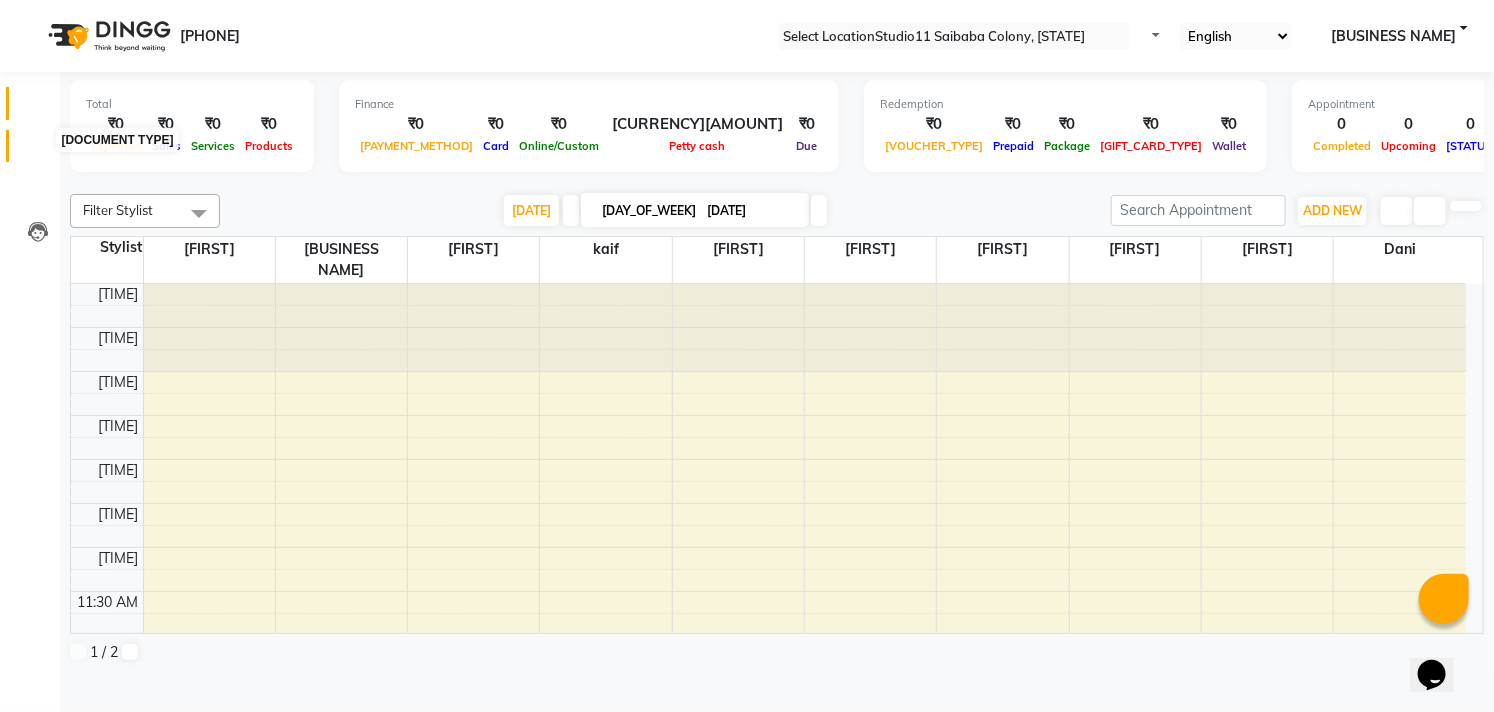 click at bounding box center (38, 151) 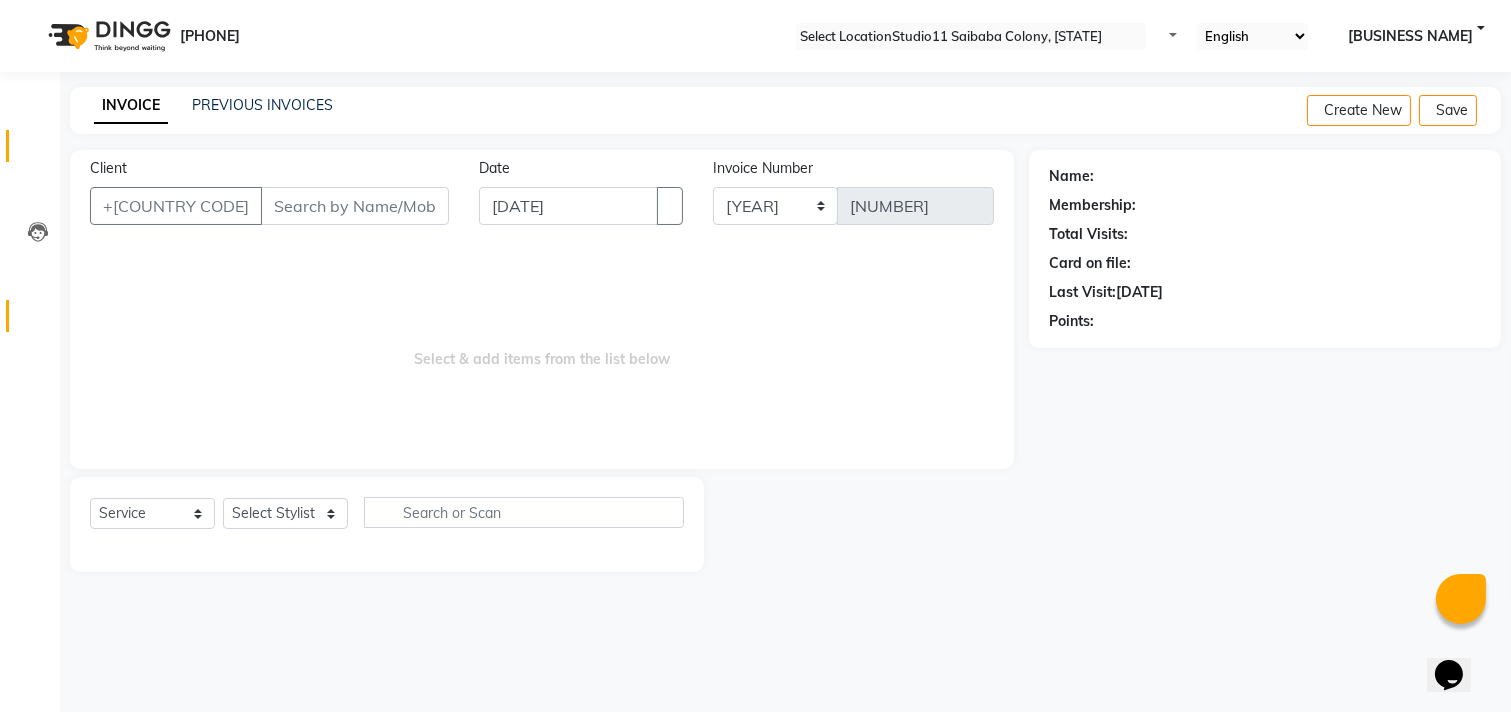 click on "Members" at bounding box center [30, 316] 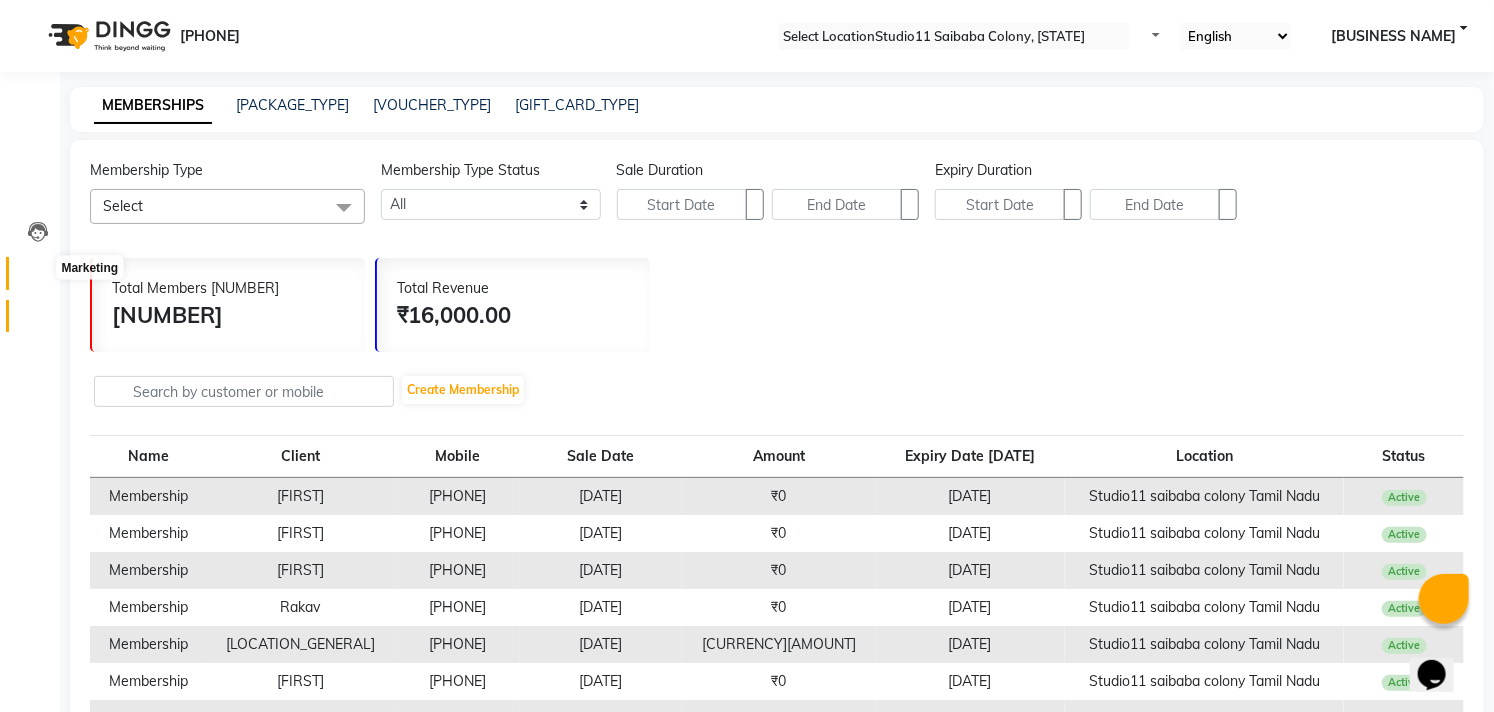click at bounding box center [37, 278] 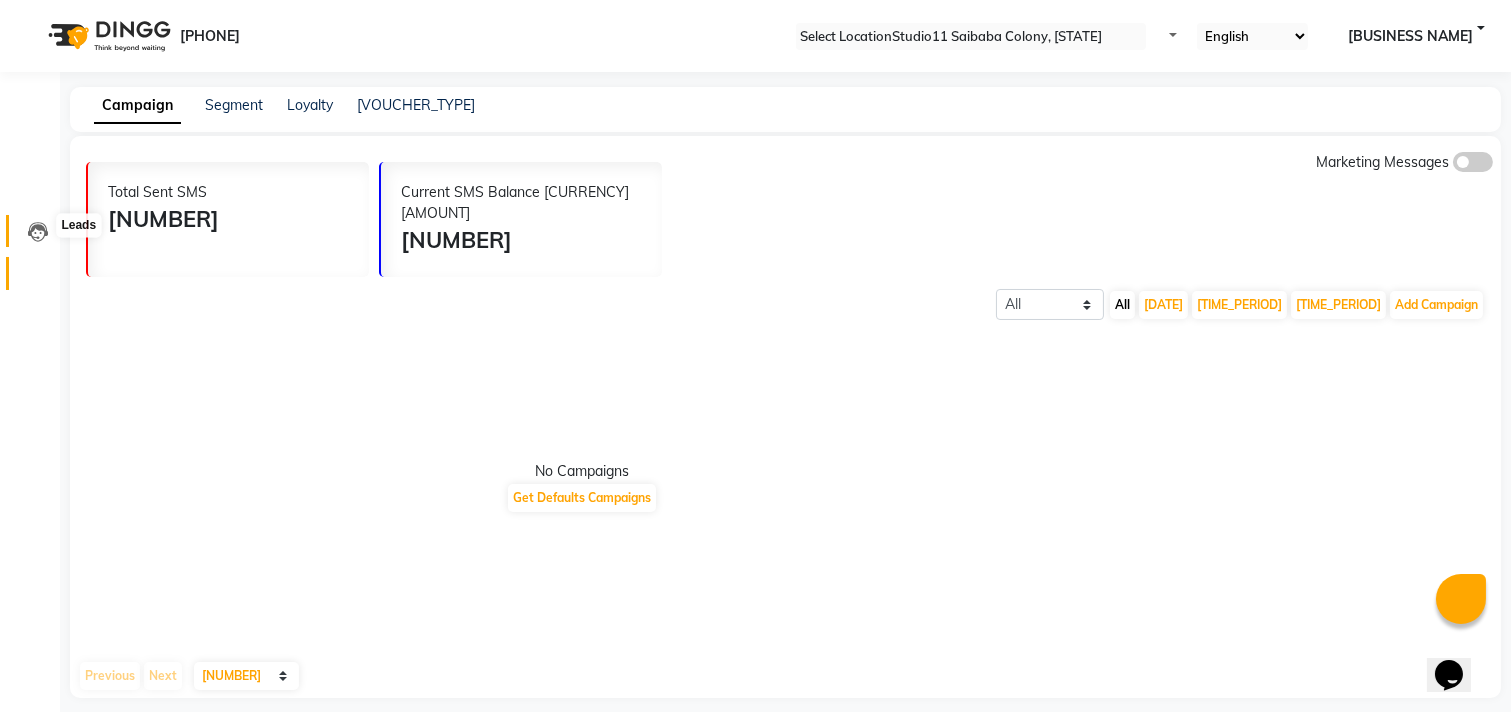 click at bounding box center [37, 231] 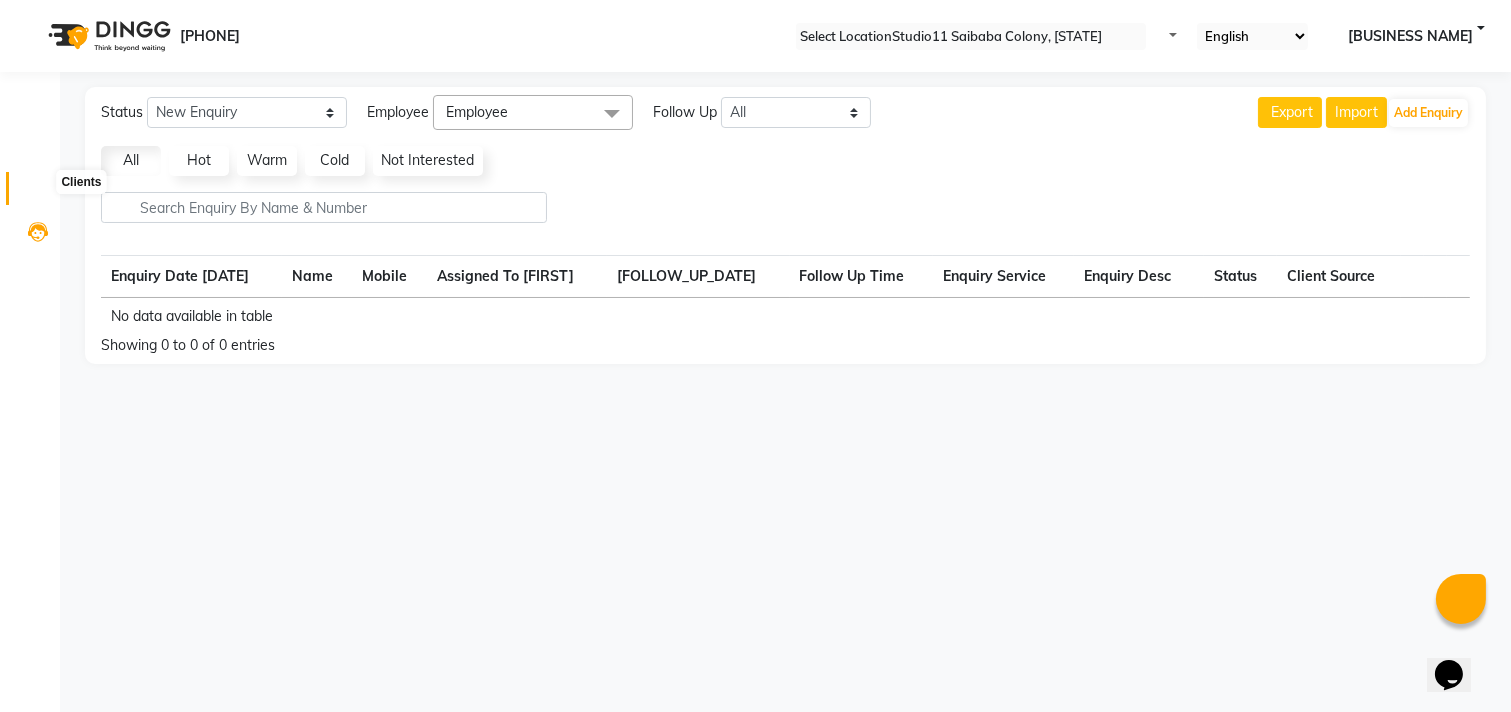click at bounding box center [37, 193] 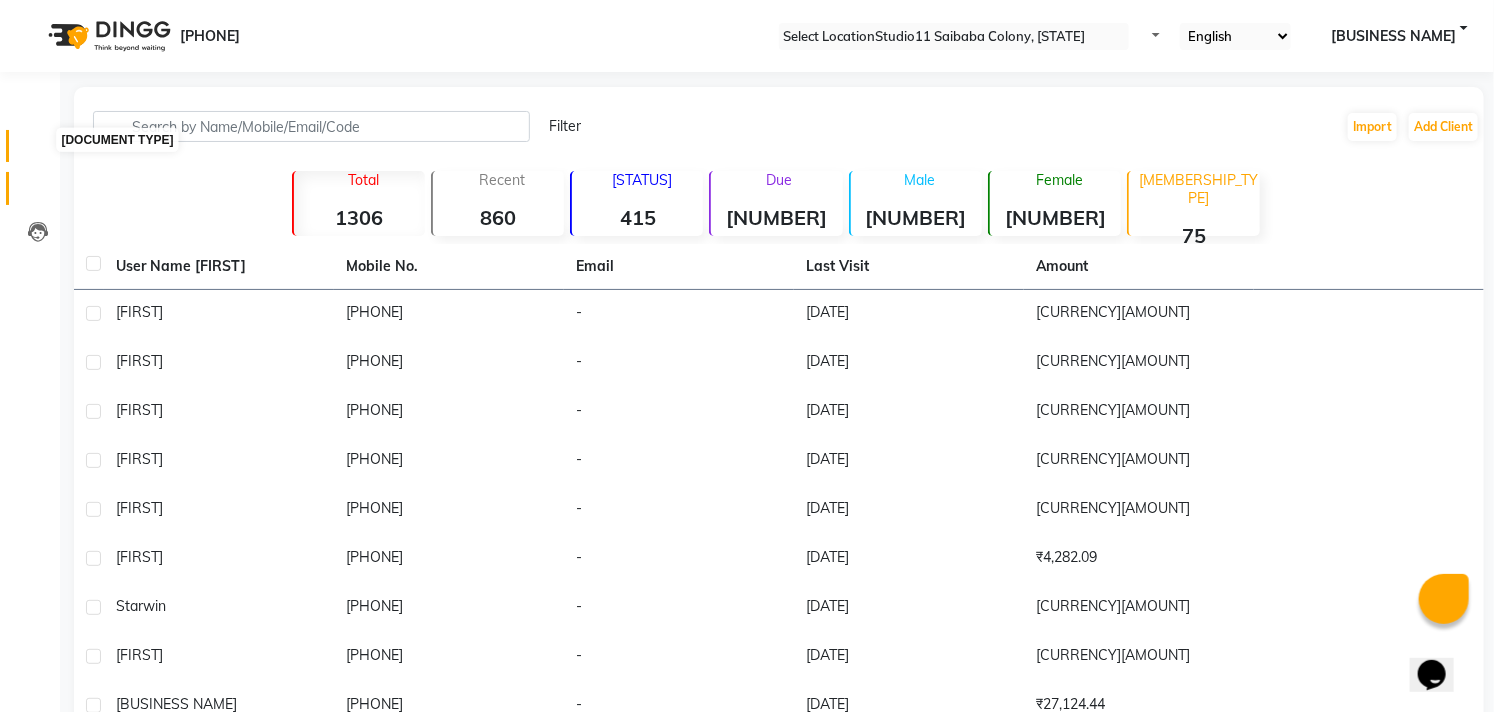 click at bounding box center (37, 151) 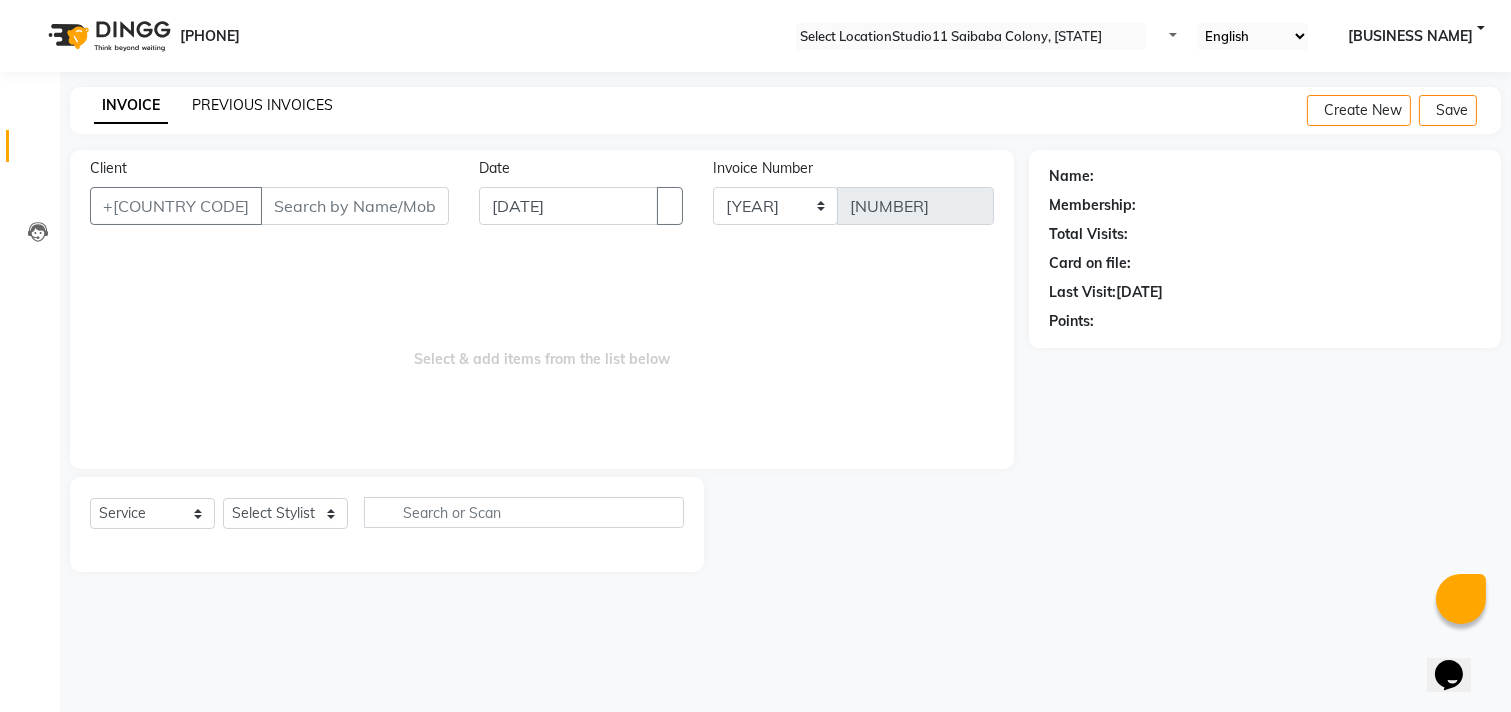 click on "PREVIOUS INVOICES" at bounding box center (262, 105) 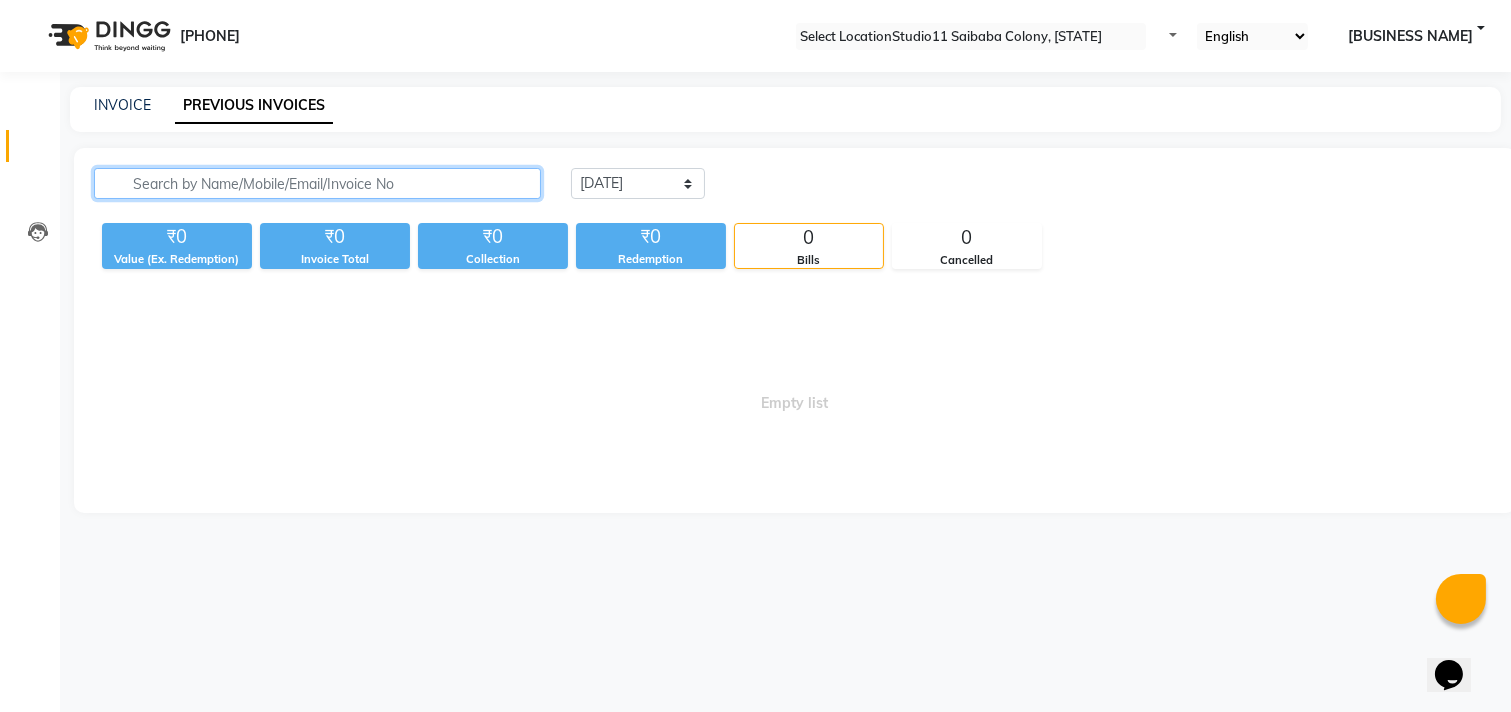 click at bounding box center [317, 183] 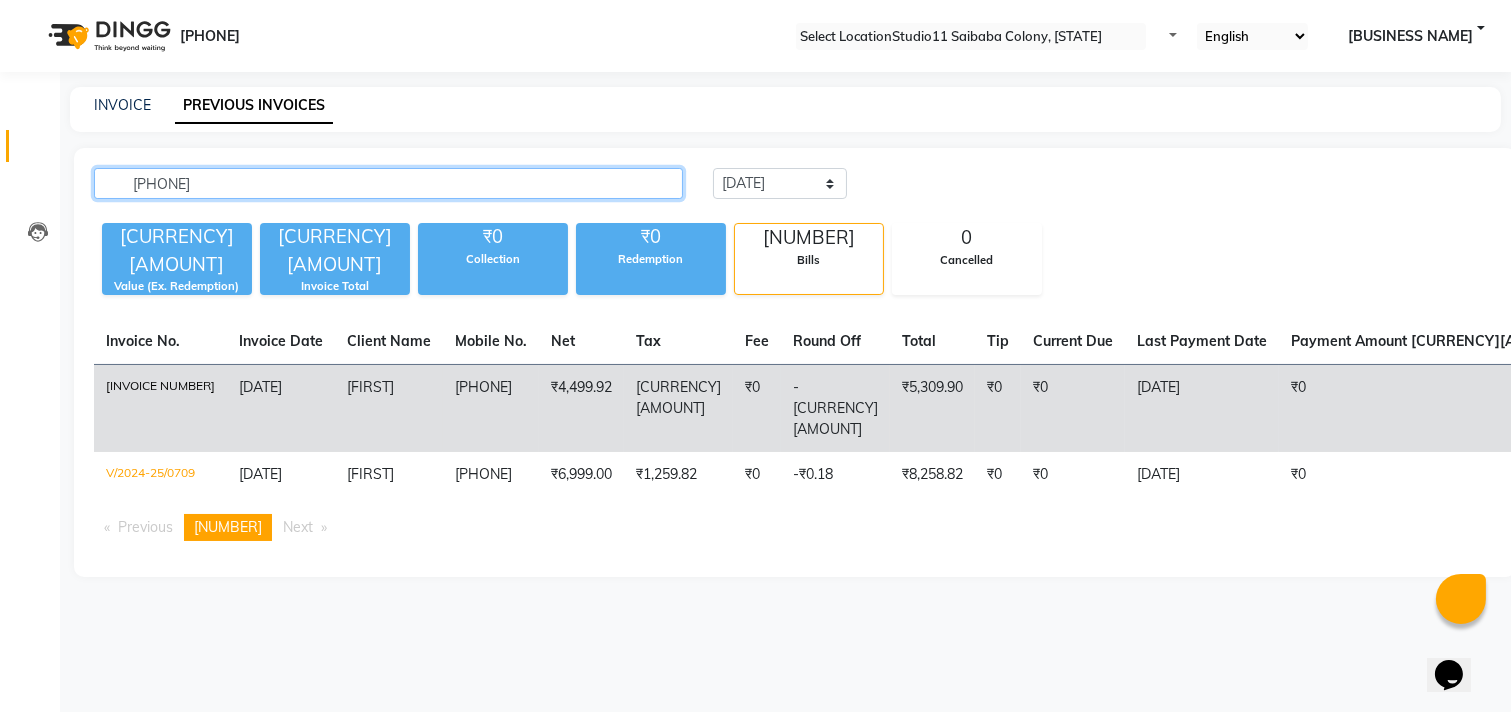 type on "[PHONE]" 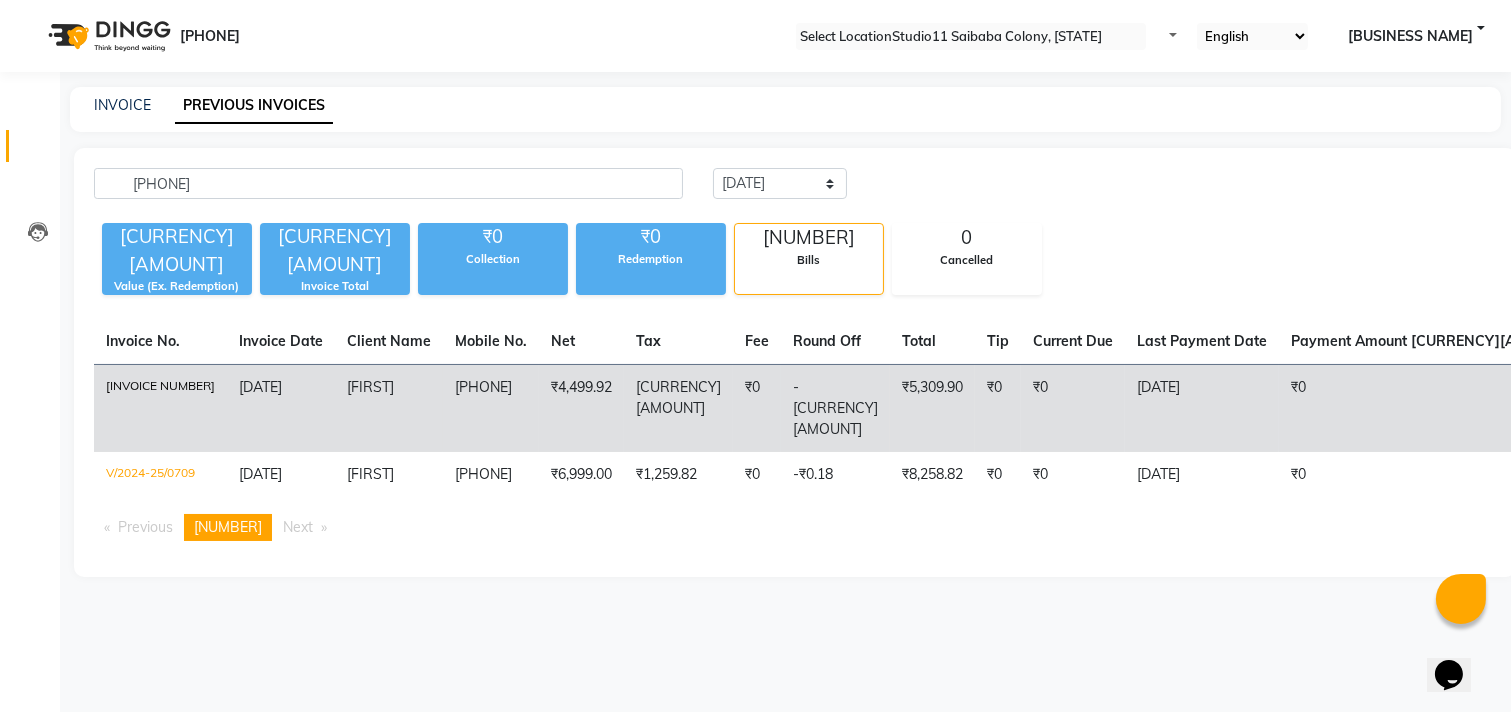 click on "[INVOICE NUMBER]" at bounding box center (160, 409) 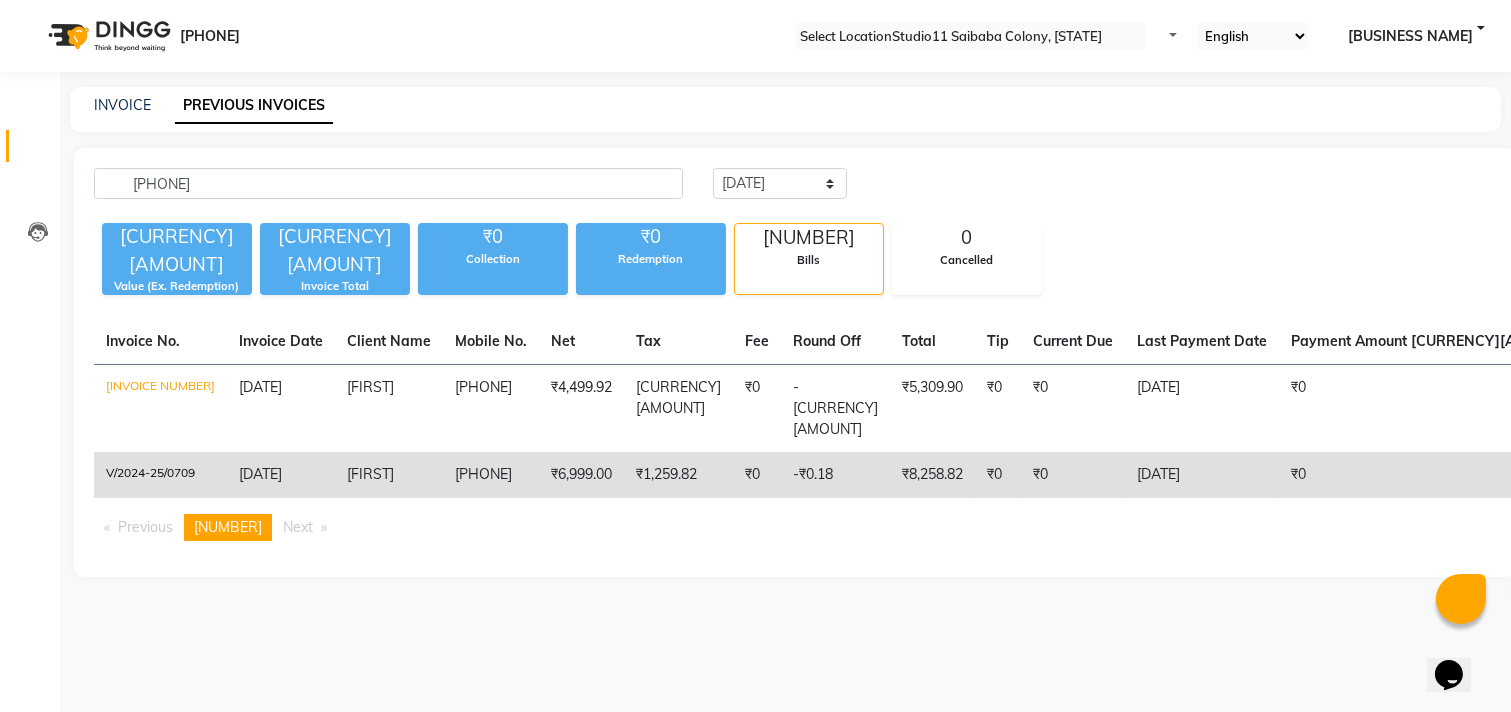 click on "V/2024-25/0709" at bounding box center (160, 409) 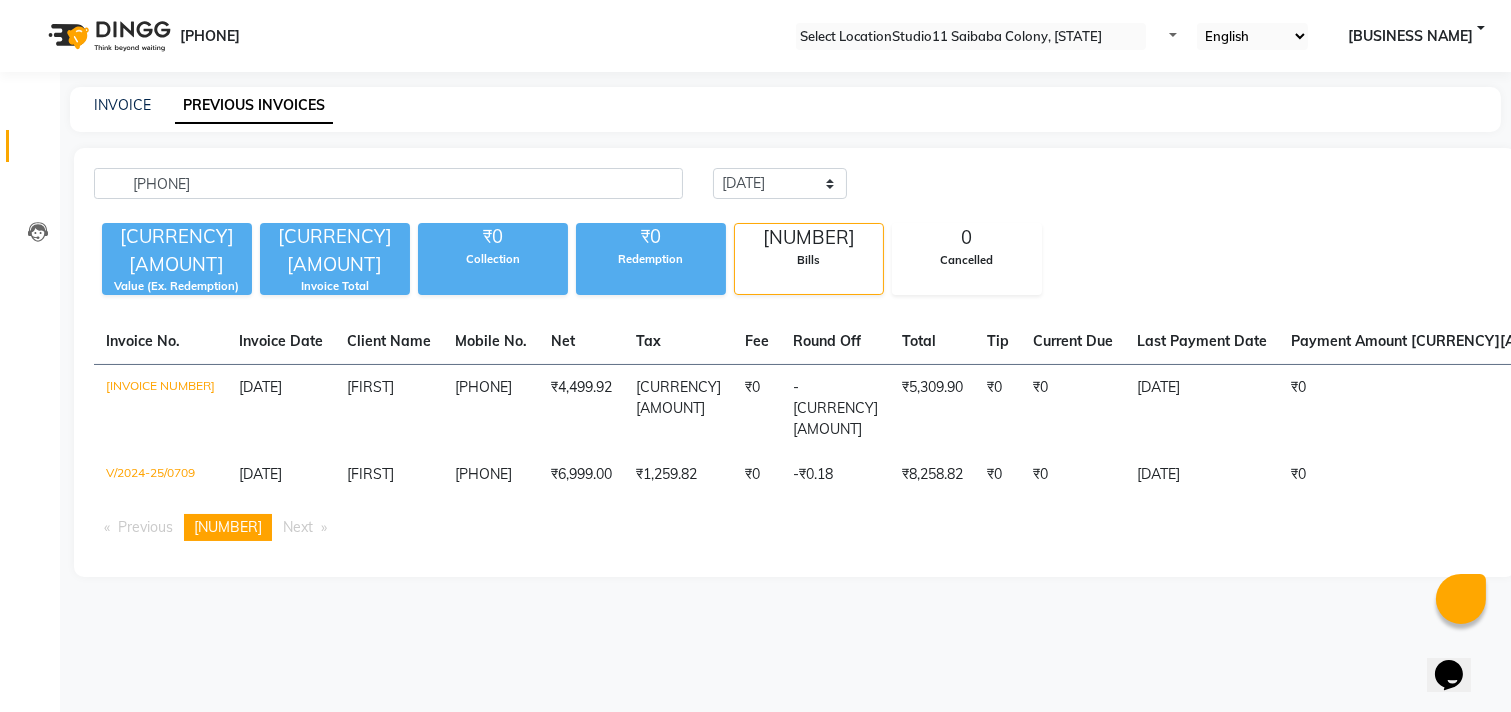 click on "Next  page" at bounding box center (298, 527) 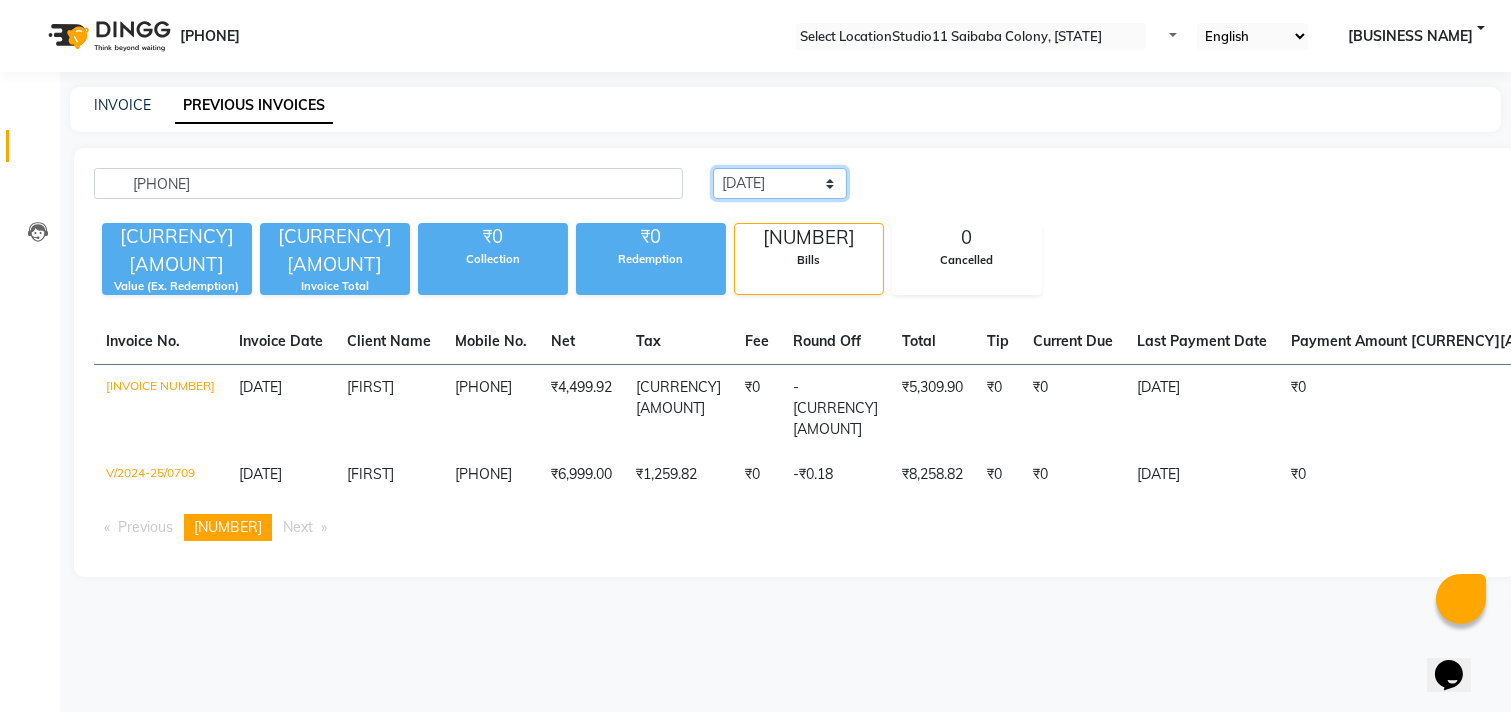 click on "Today Yesterday Custom Range" at bounding box center [780, 183] 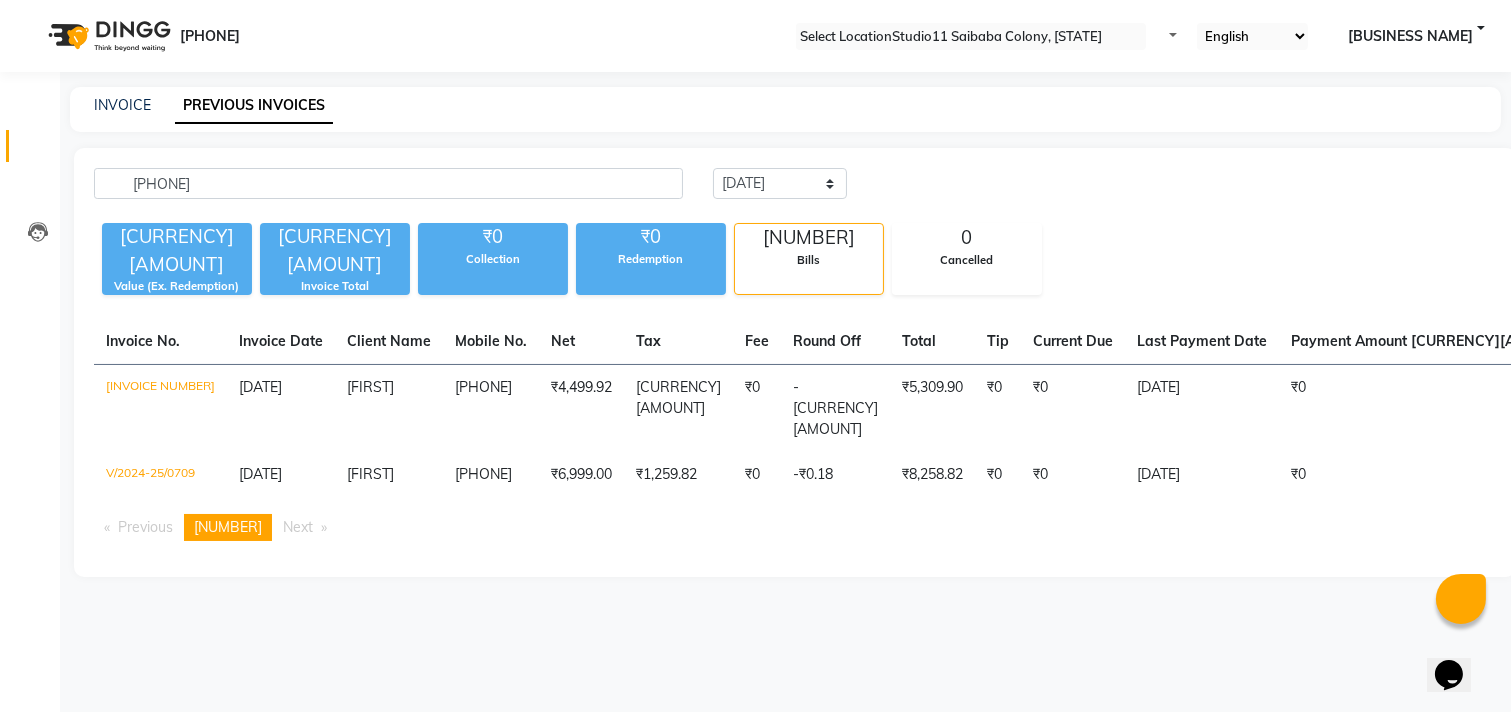 click on "Next  page" at bounding box center (298, 527) 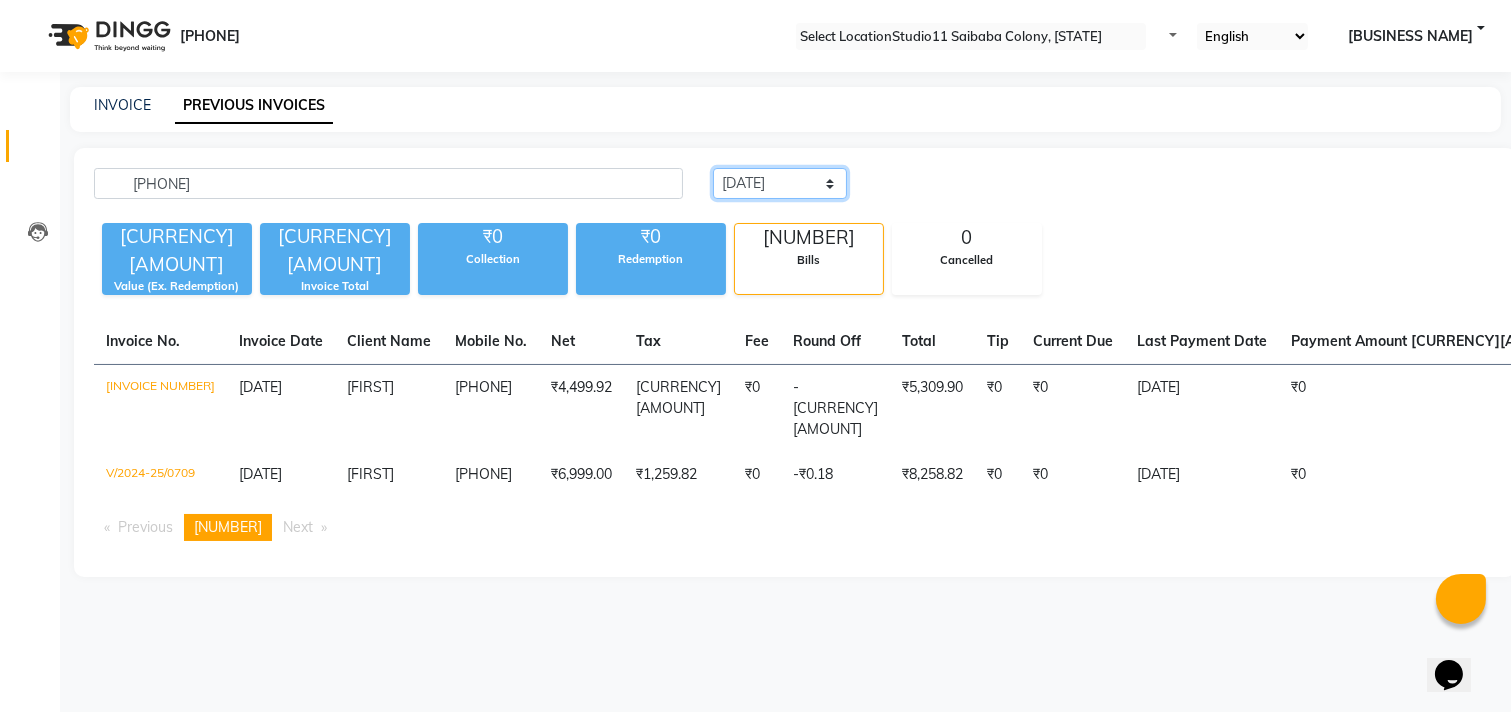 click on "Today Yesterday Custom Range" at bounding box center [780, 183] 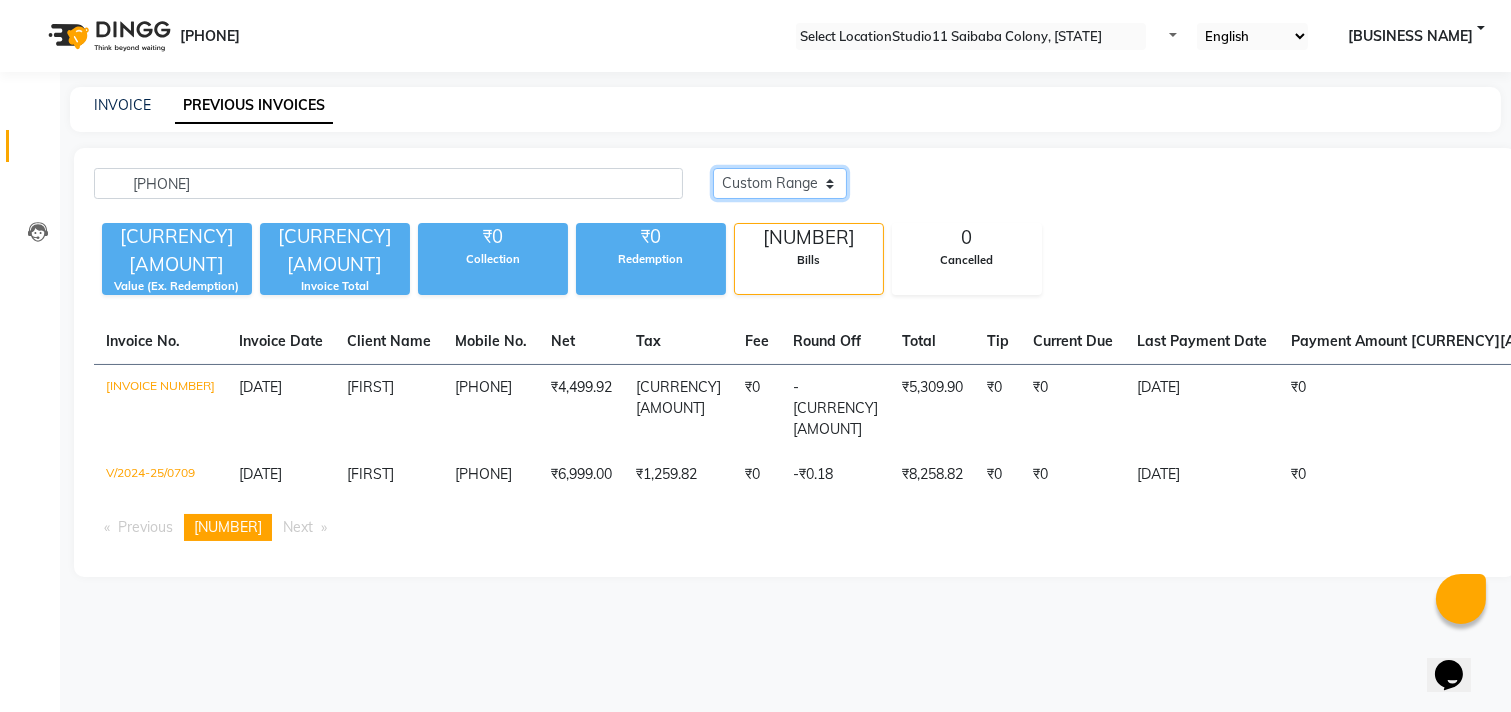 click on "Today Yesterday Custom Range" at bounding box center (780, 183) 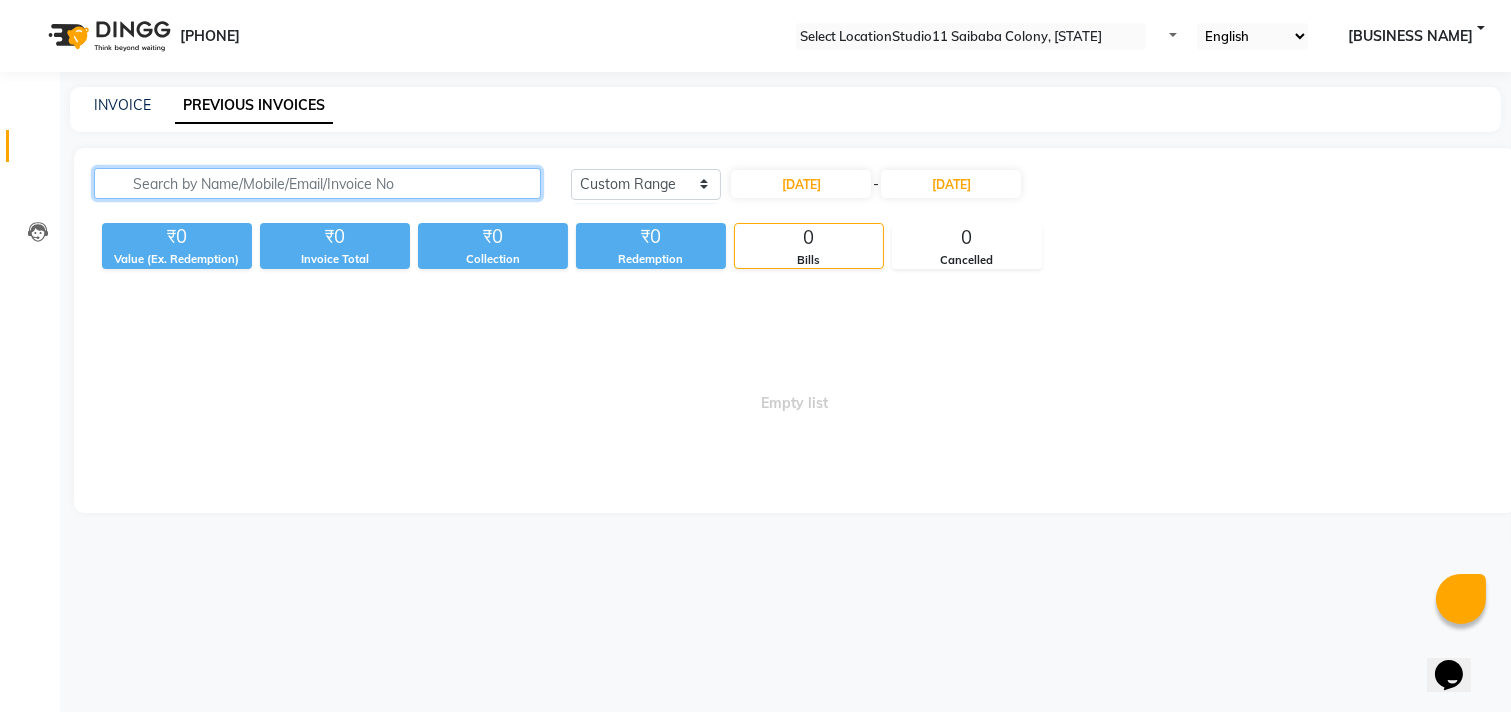 click at bounding box center [317, 183] 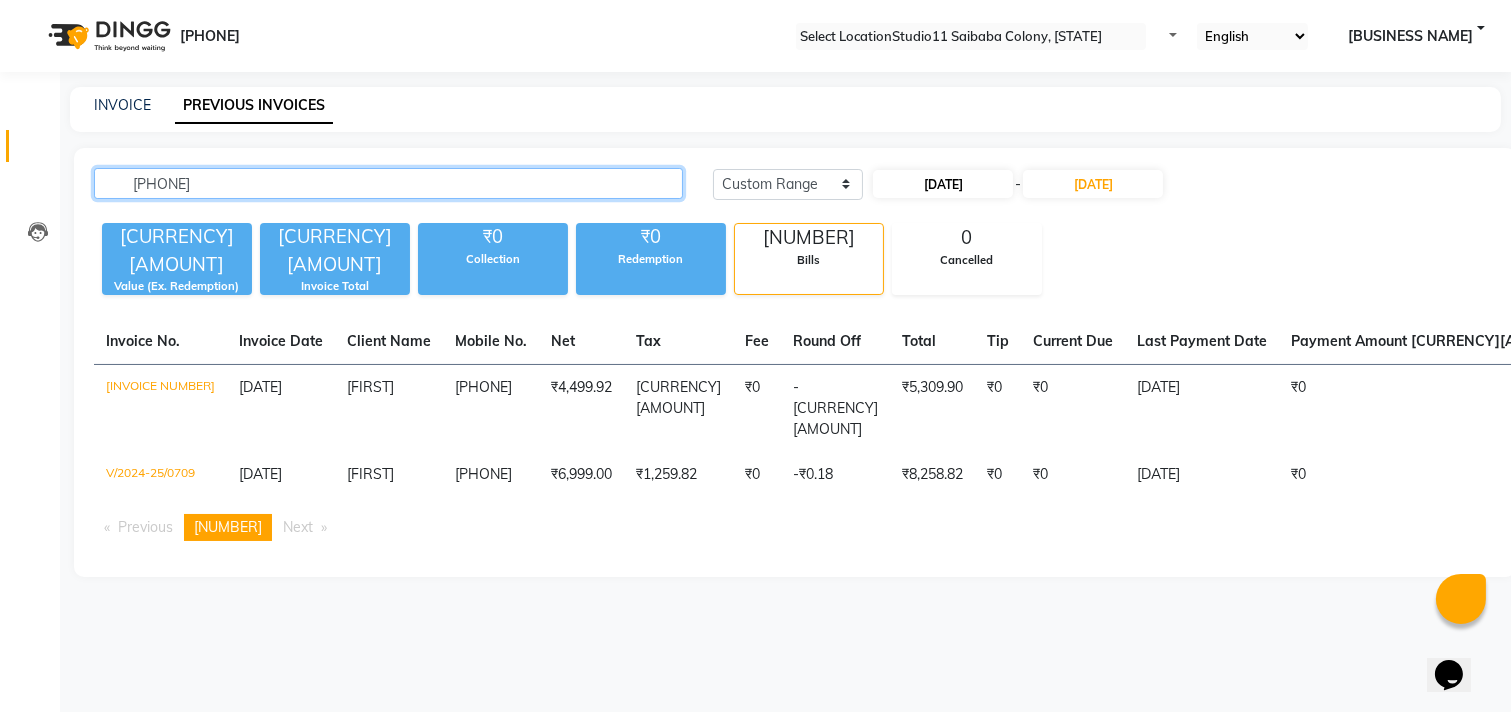 type on "[PHONE]" 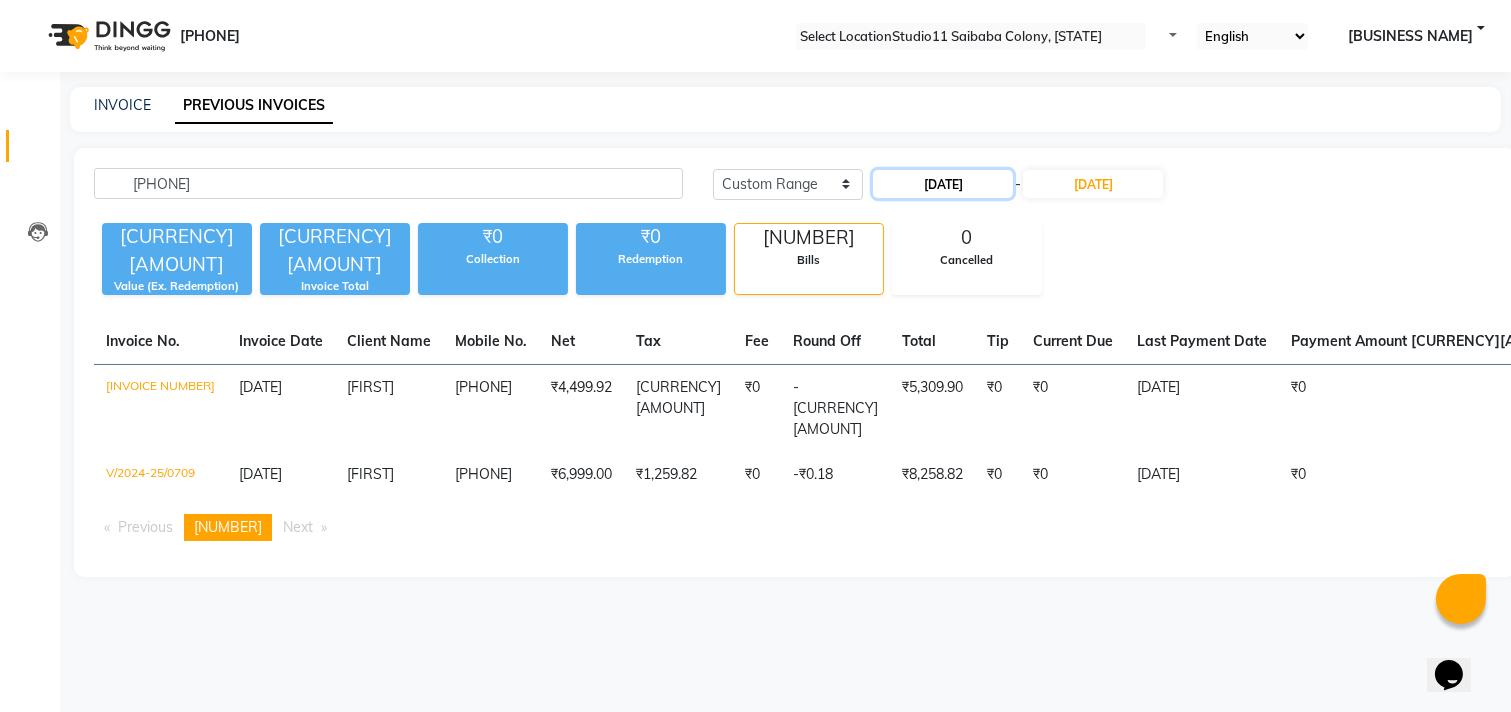 click on "[DATE]" at bounding box center [943, 184] 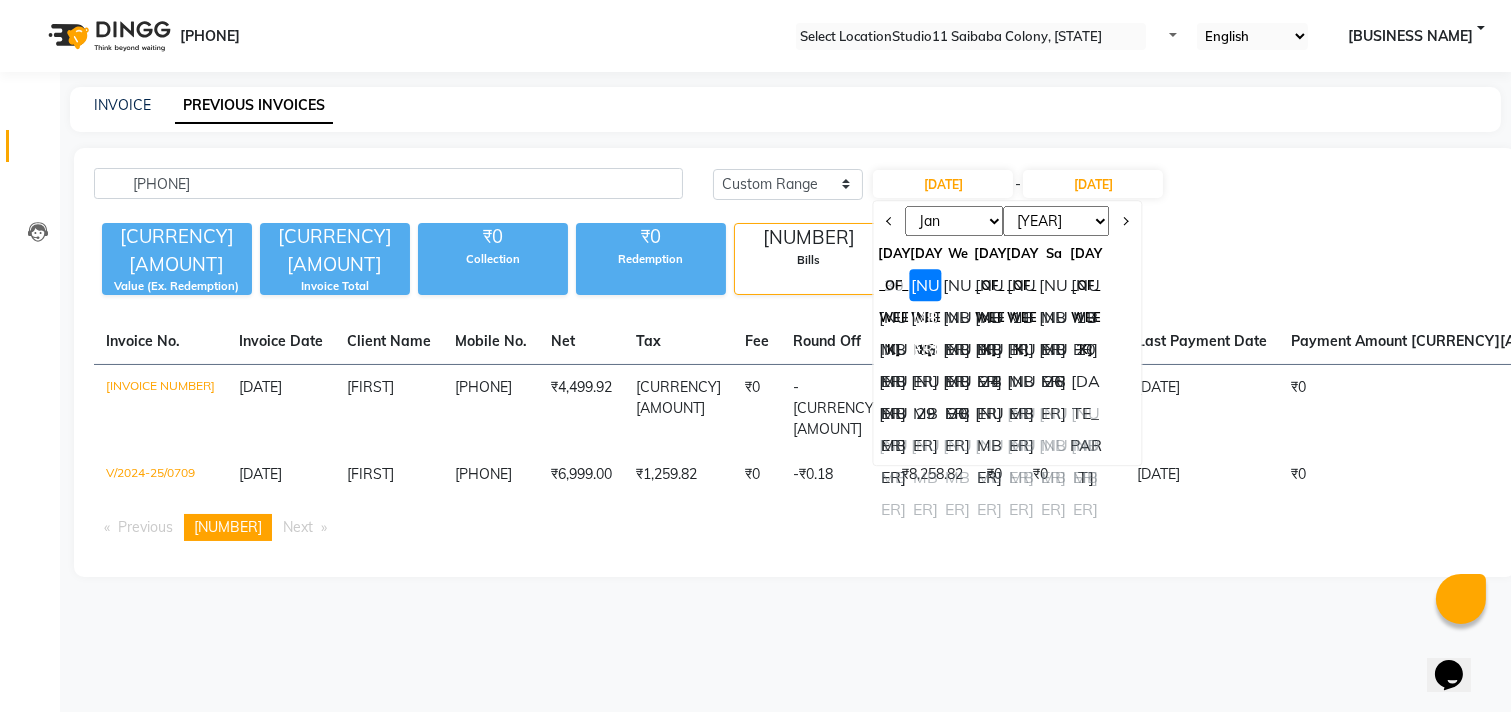 click on "Value (Ex. Redemption) [CURRENCY][AMOUNT] Invoice Total [CURRENCY][AMOUNT] [CURRENCY][AMOUNT] [CURRENCY][AMOUNT] [NUMBER] Bills [NUMBER] Cancelled" at bounding box center [1008, 255] 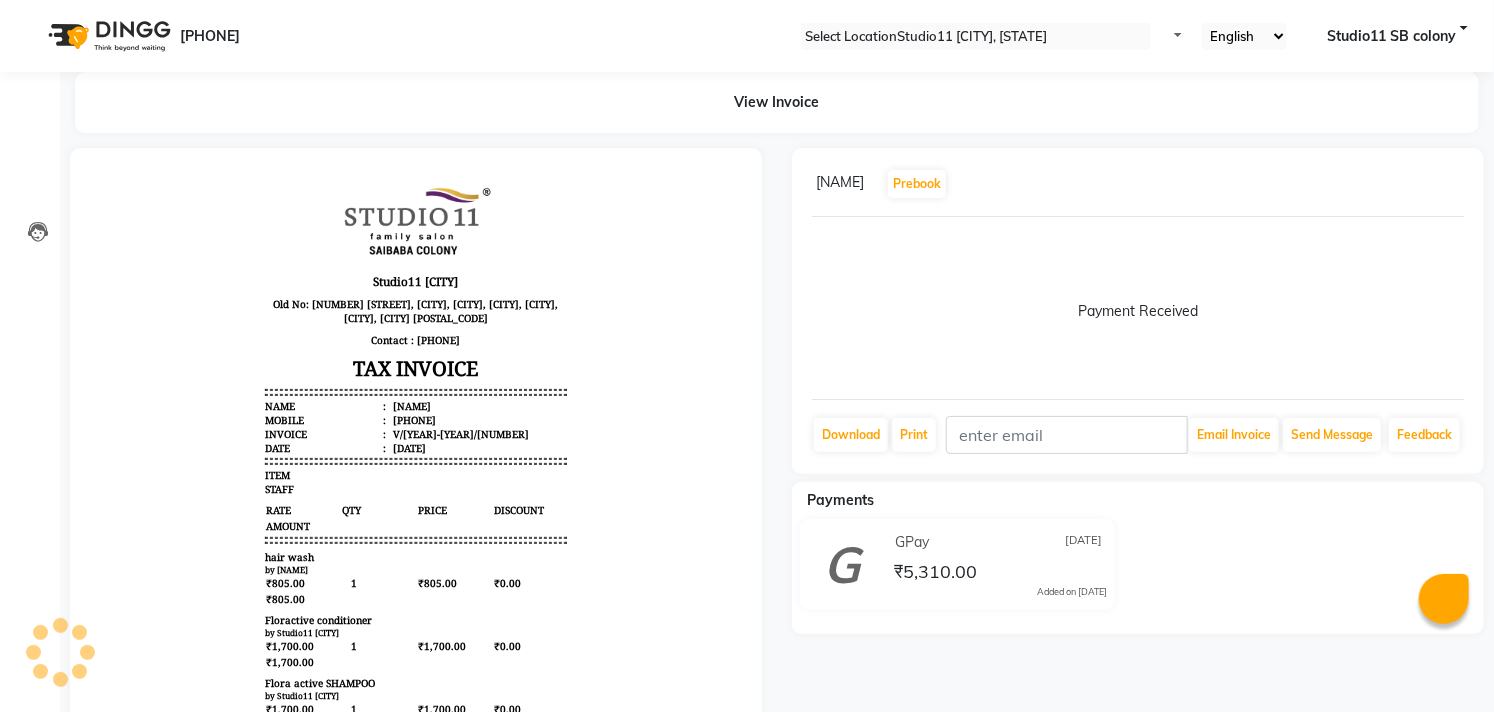 scroll, scrollTop: 0, scrollLeft: 0, axis: both 